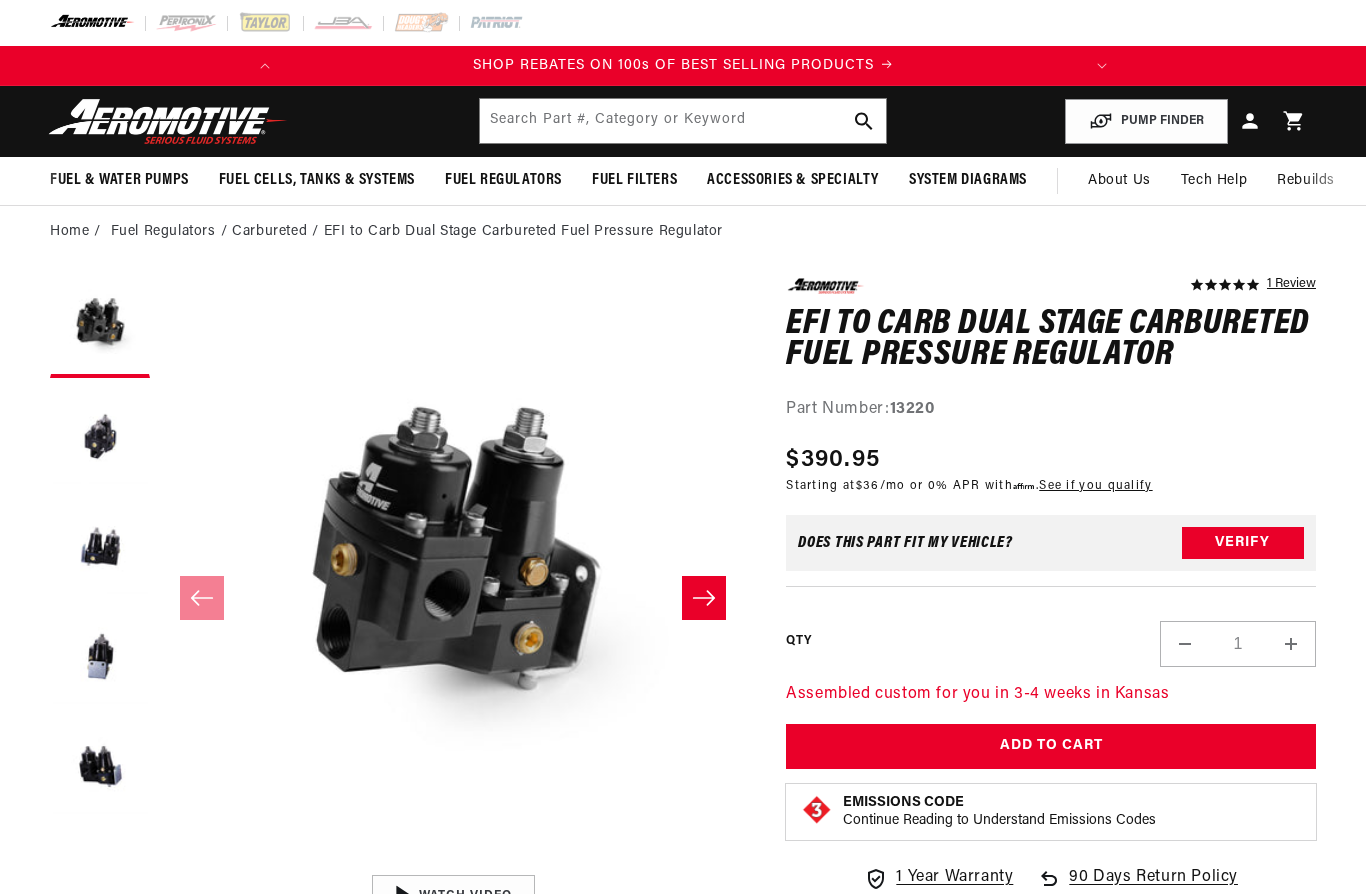 scroll, scrollTop: 0, scrollLeft: 0, axis: both 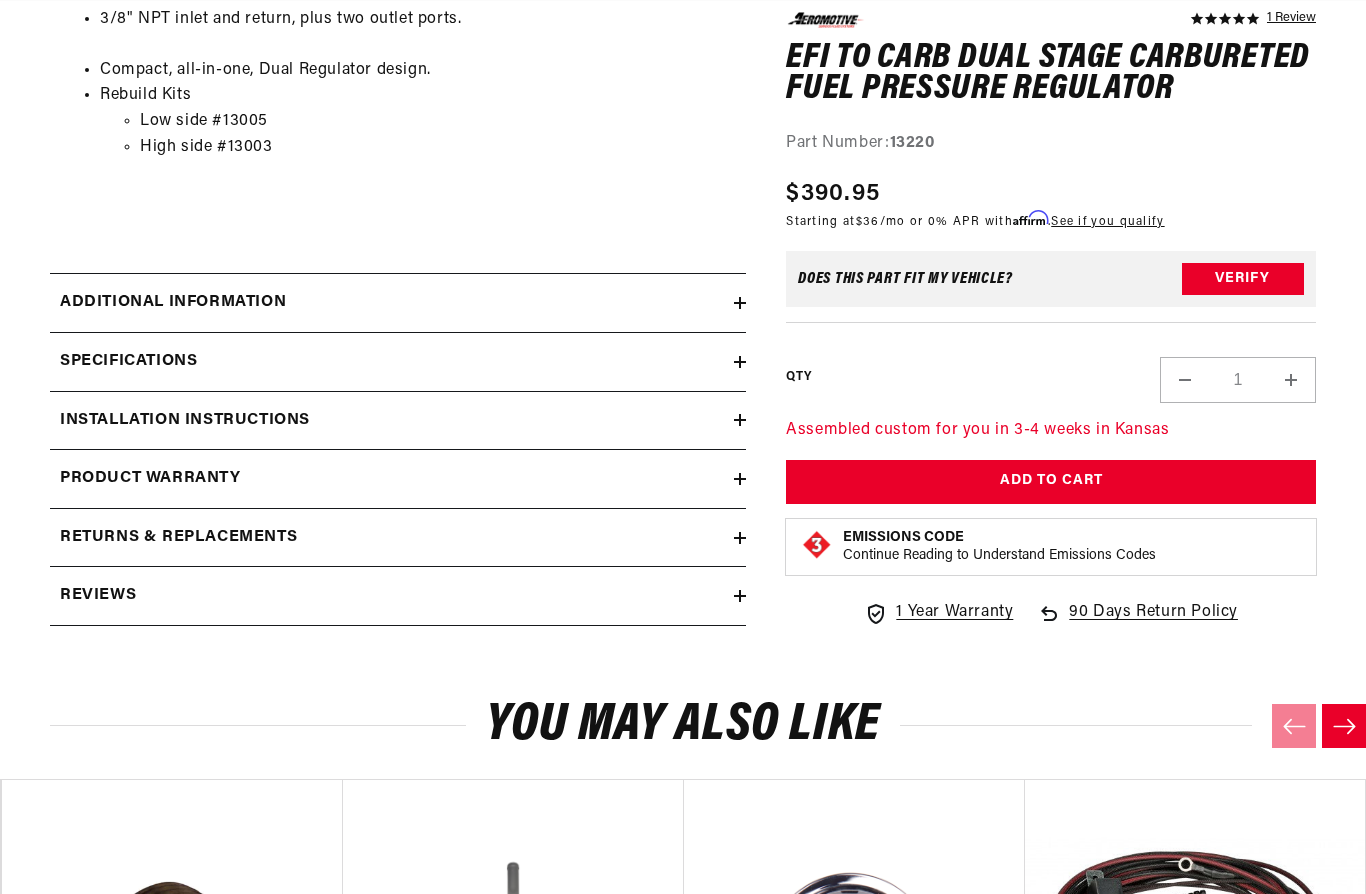 click on "Installation Instructions" at bounding box center (185, 421) 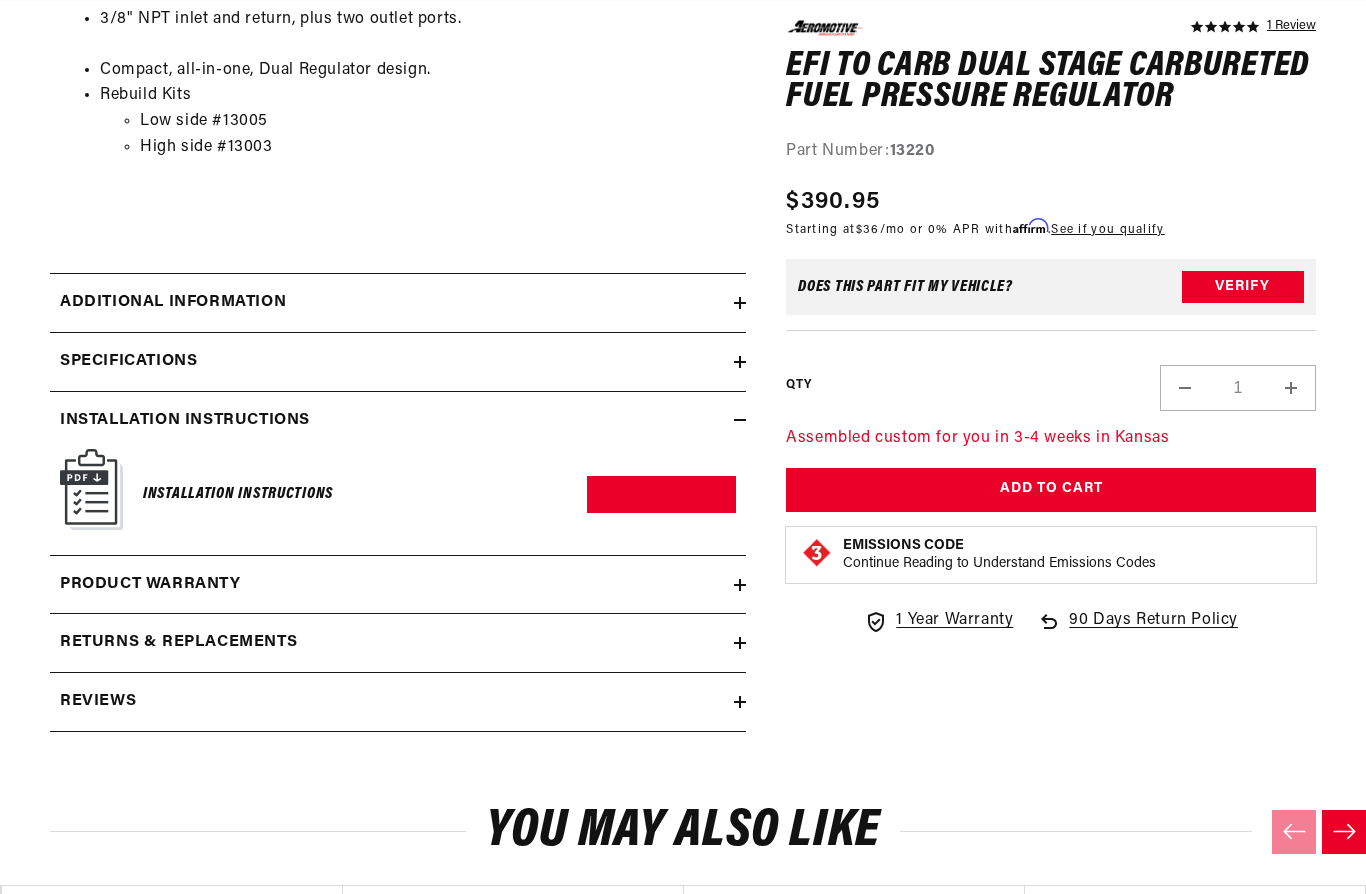 click on "Download PDF" at bounding box center [661, 494] 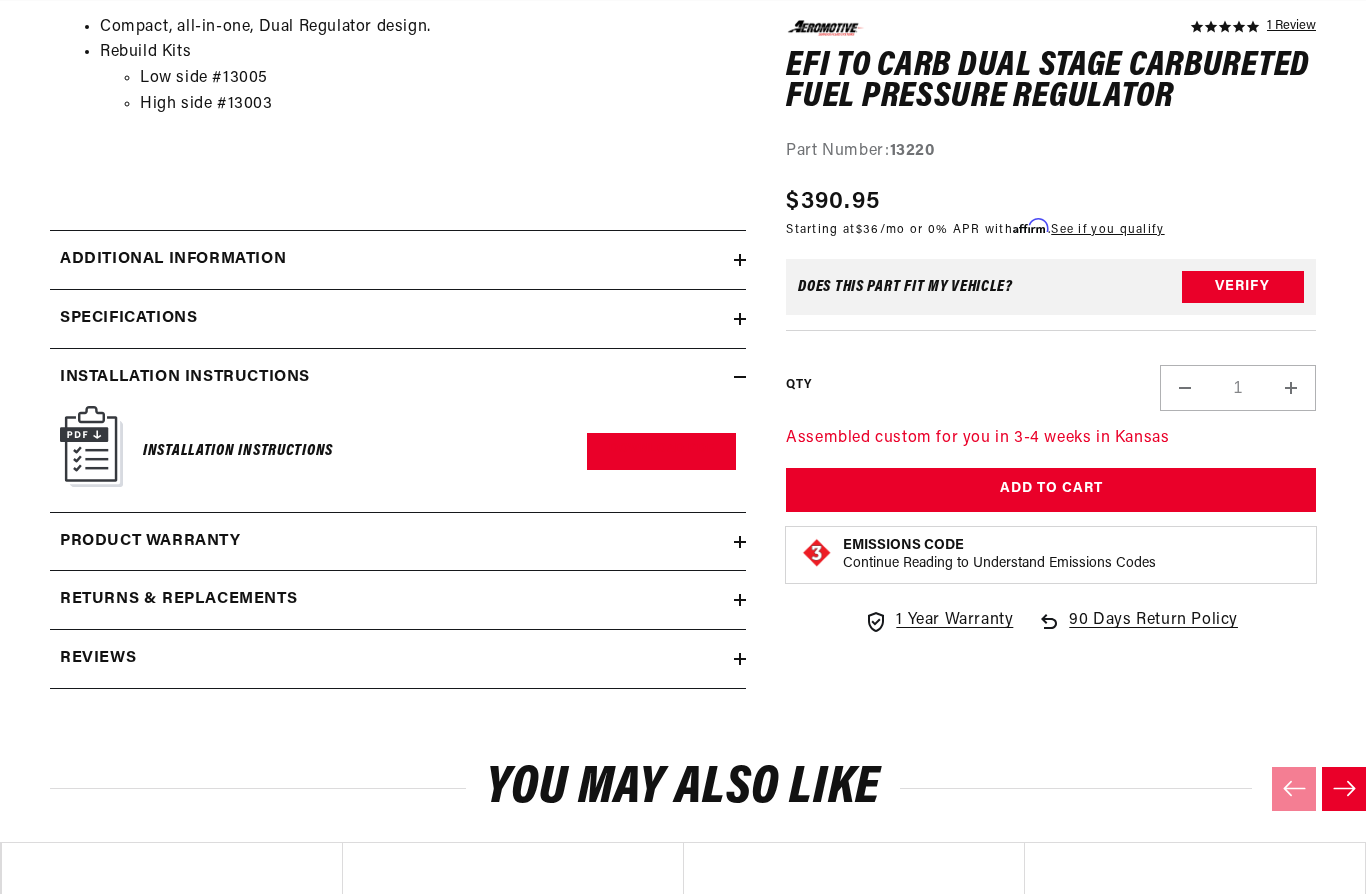 scroll, scrollTop: 0, scrollLeft: 791, axis: horizontal 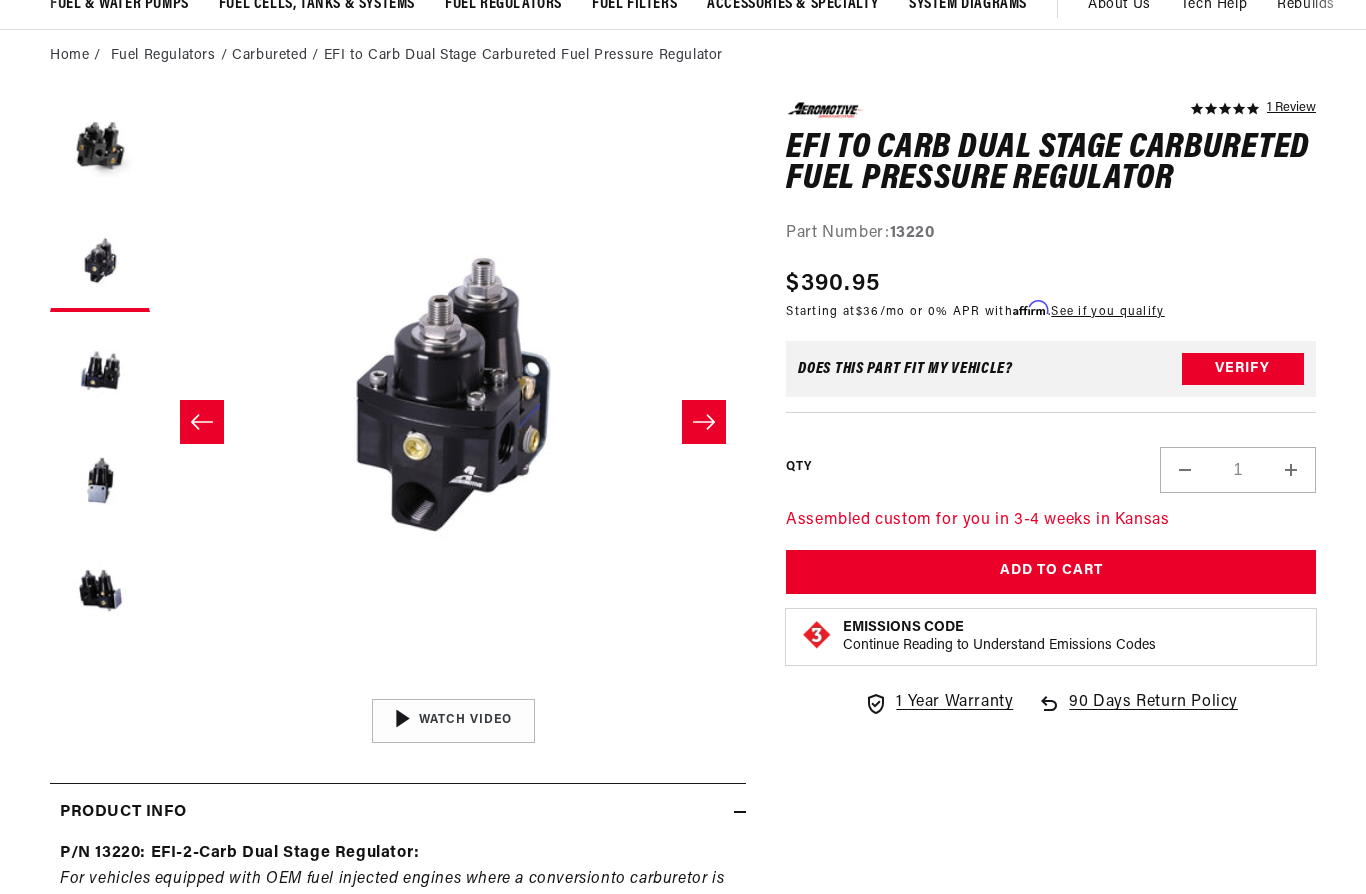 click at bounding box center (704, 422) 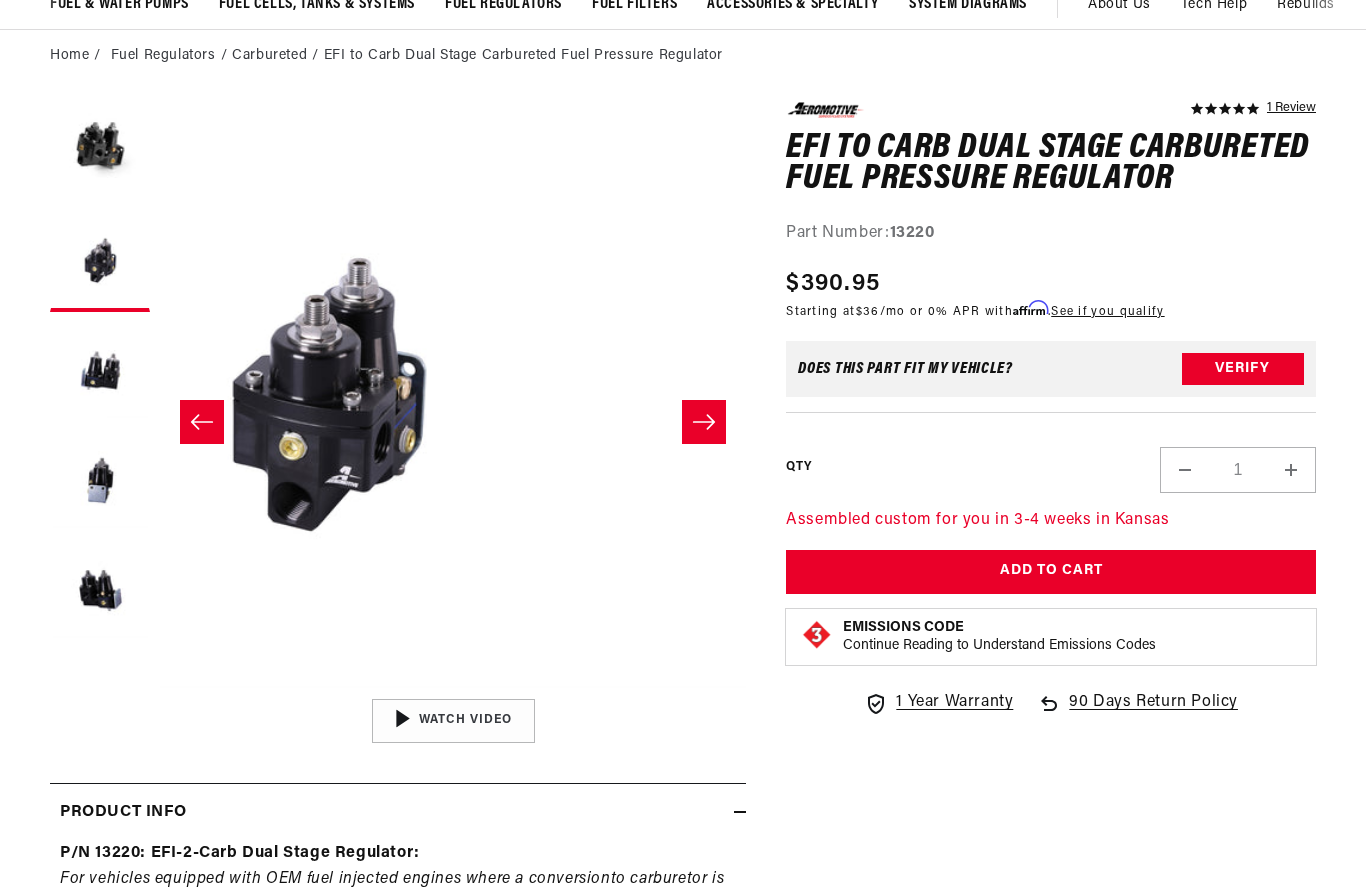 scroll, scrollTop: 1, scrollLeft: 1173, axis: both 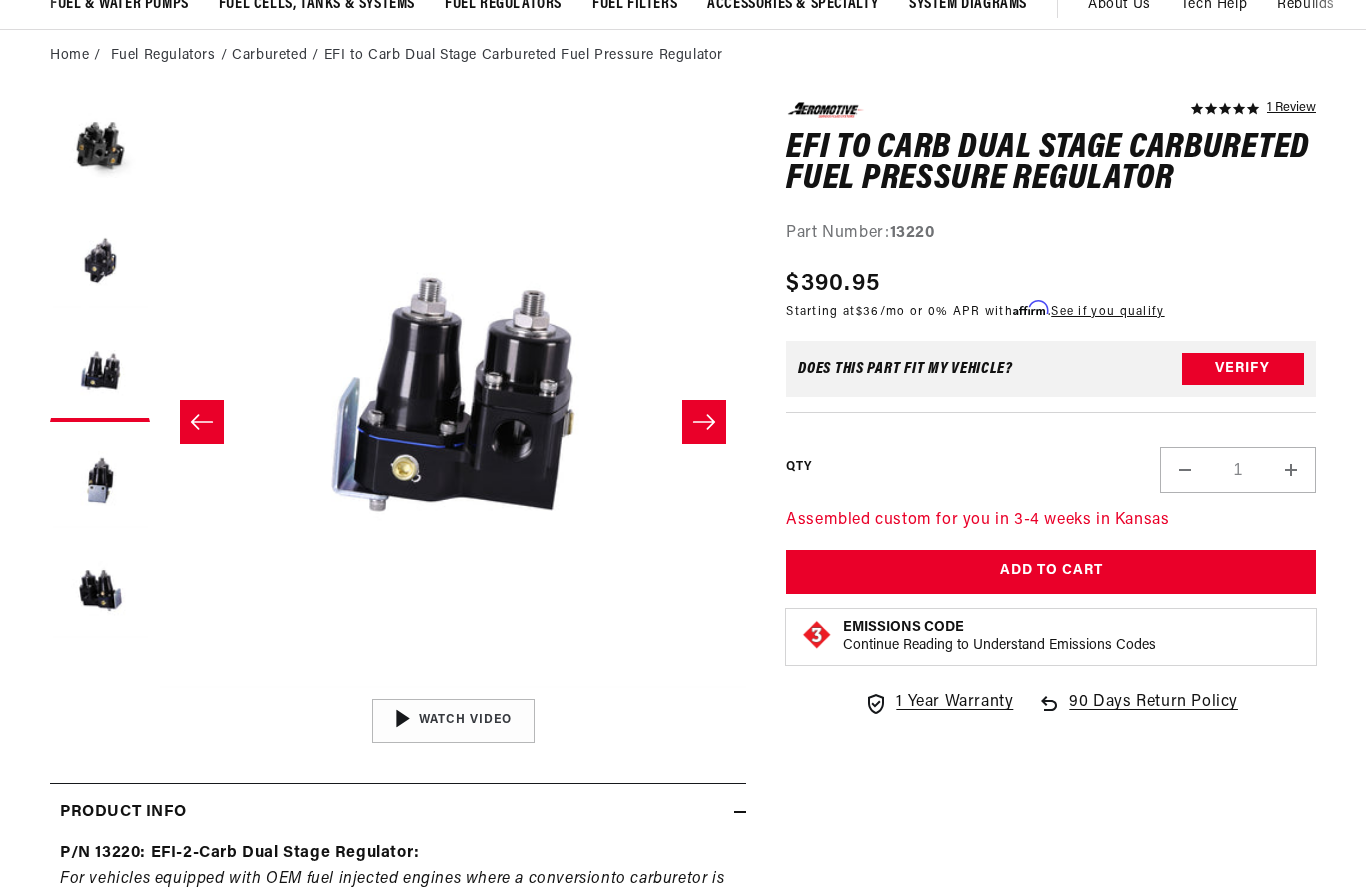 click 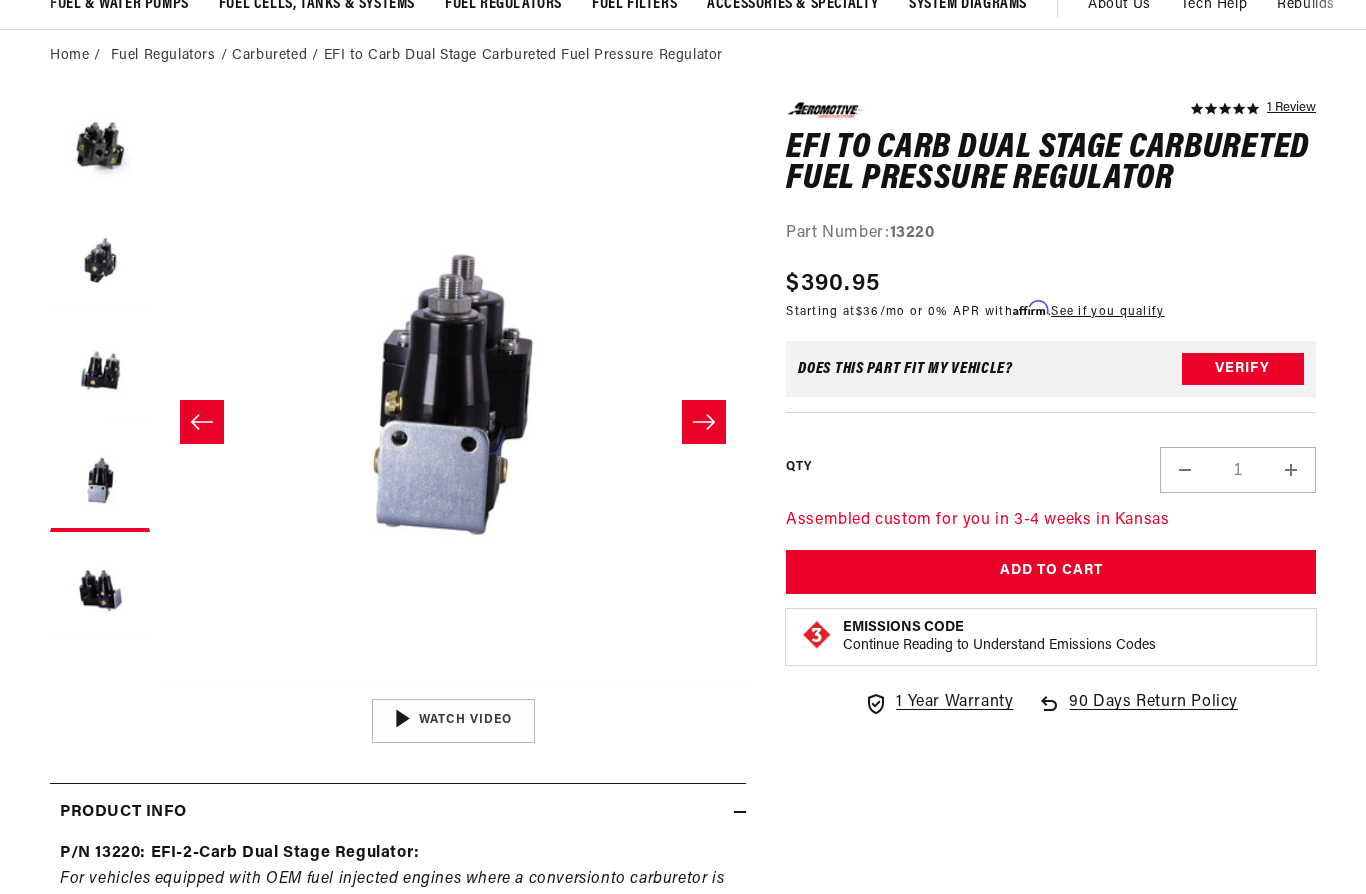 click 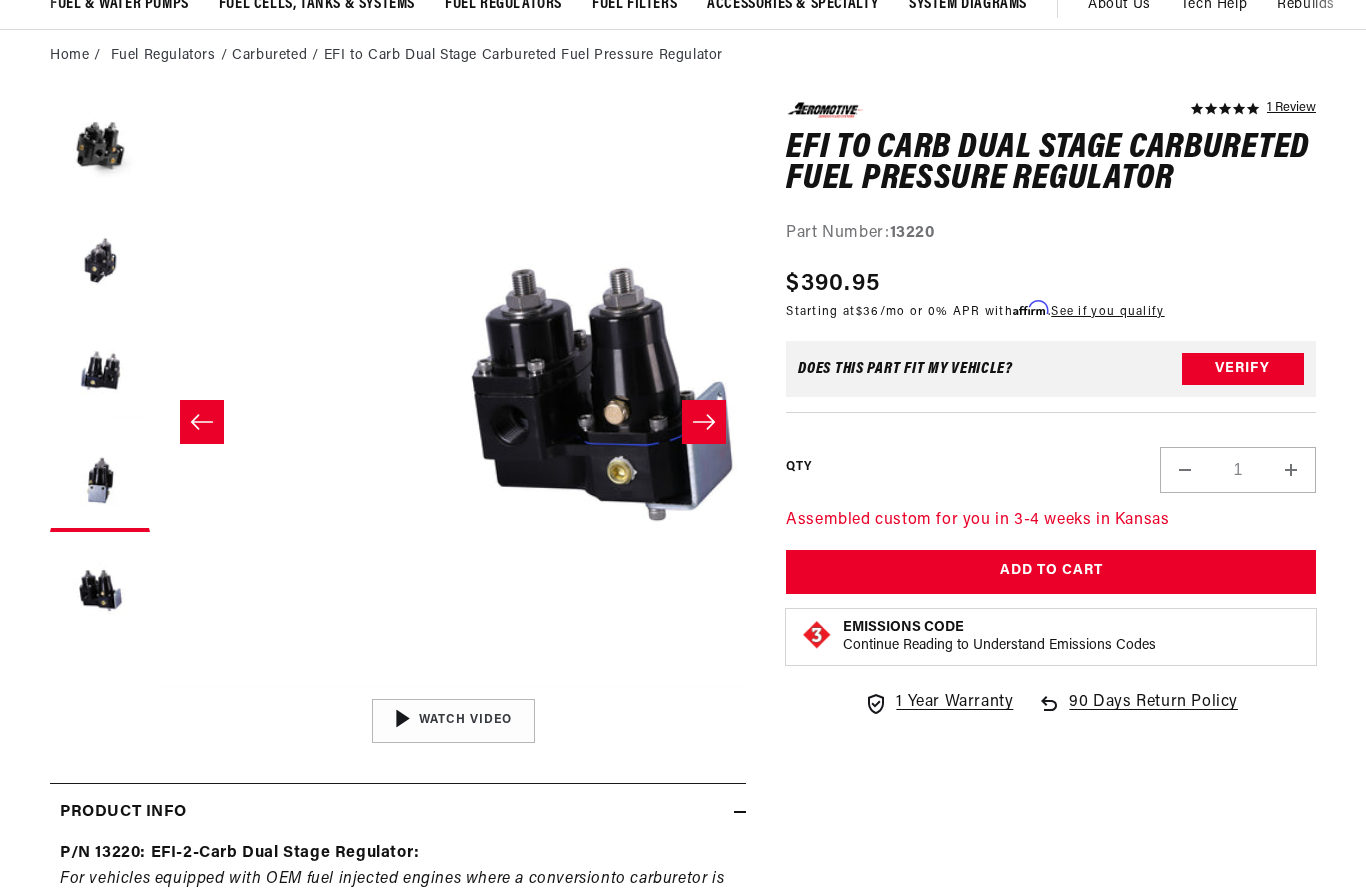 scroll, scrollTop: 1, scrollLeft: 2345, axis: both 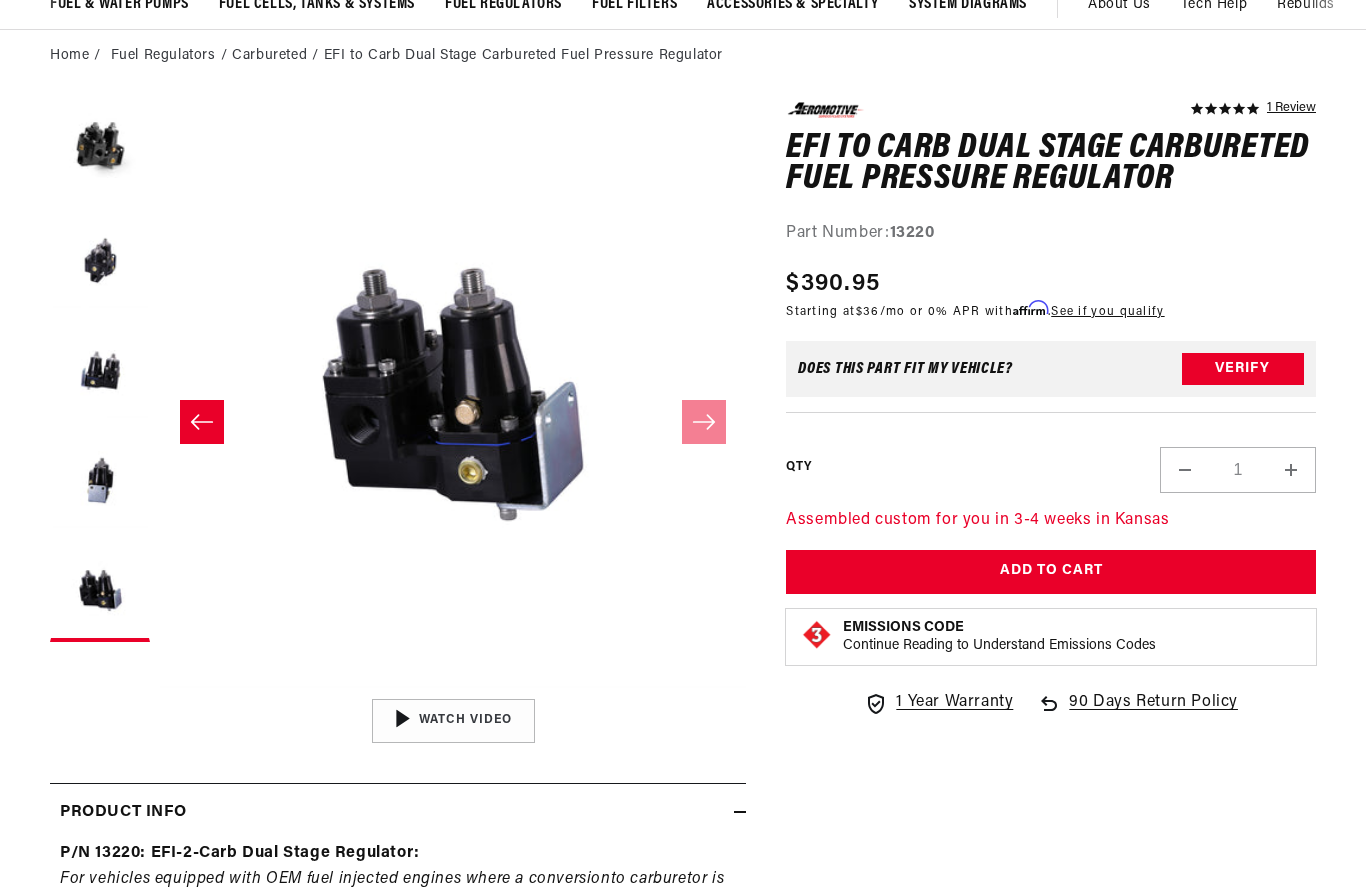 click on "Open media 5 in modal" at bounding box center [160, 688] 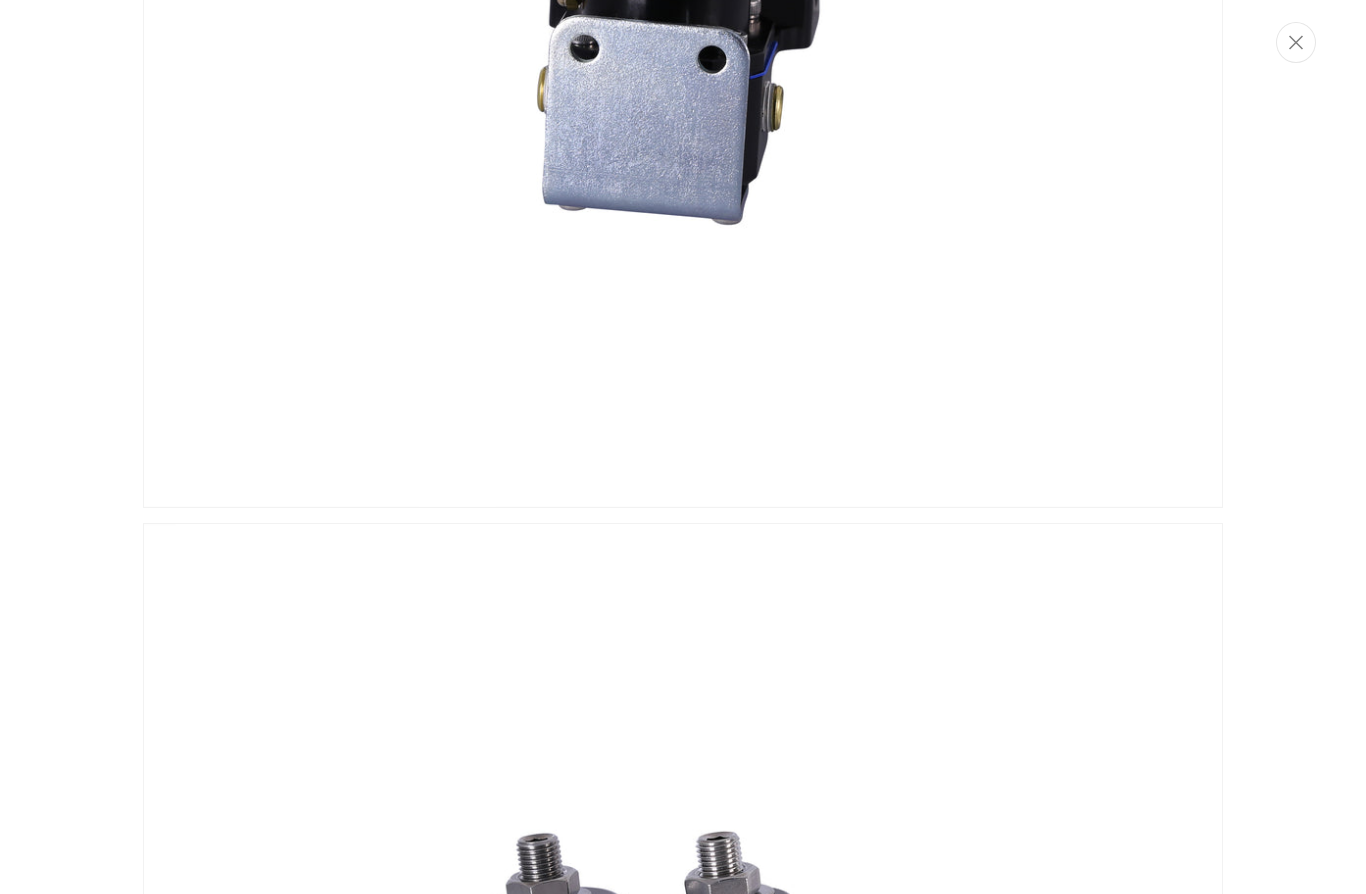 scroll, scrollTop: 4181, scrollLeft: 0, axis: vertical 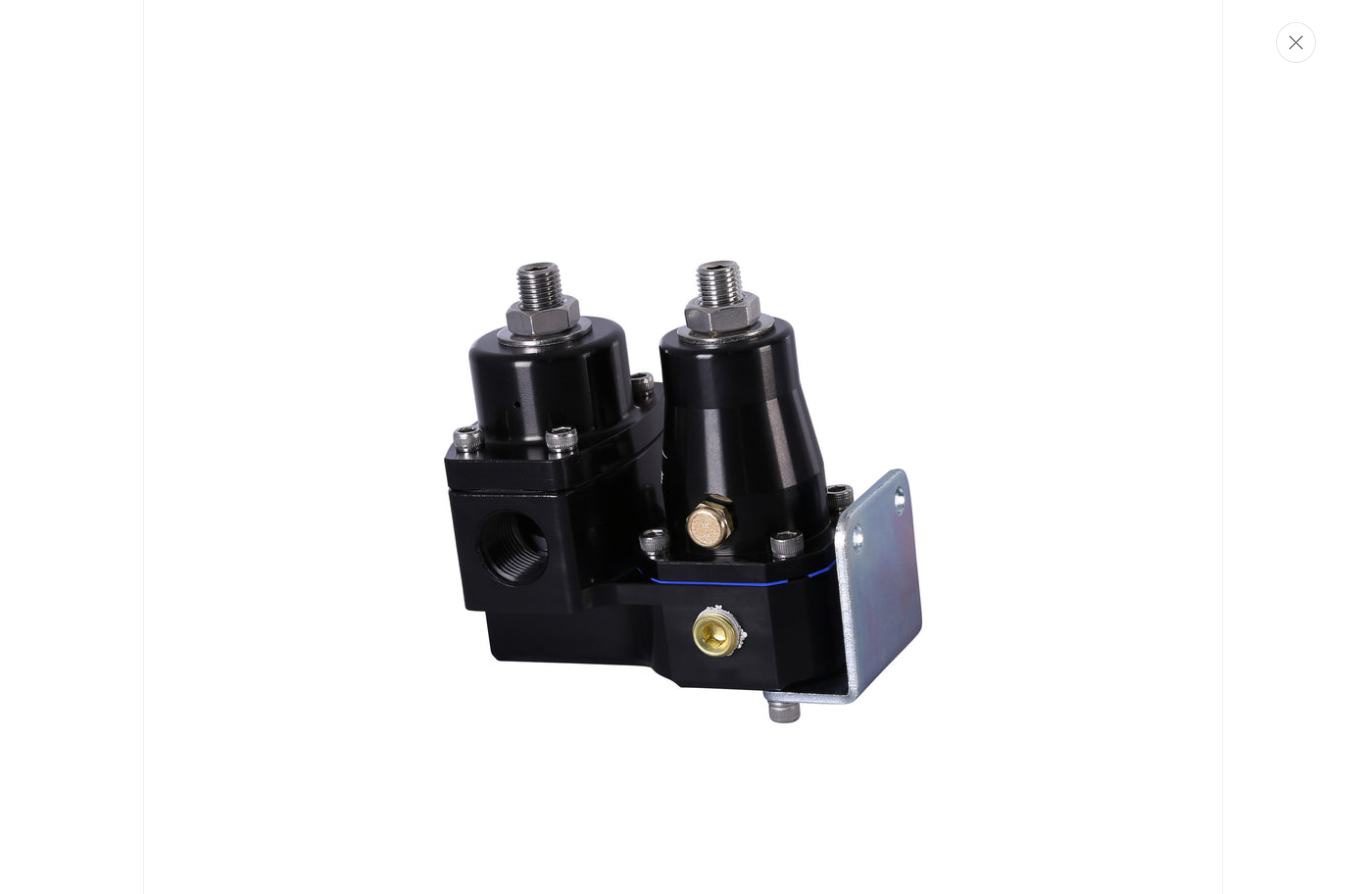 click at bounding box center [1296, 42] 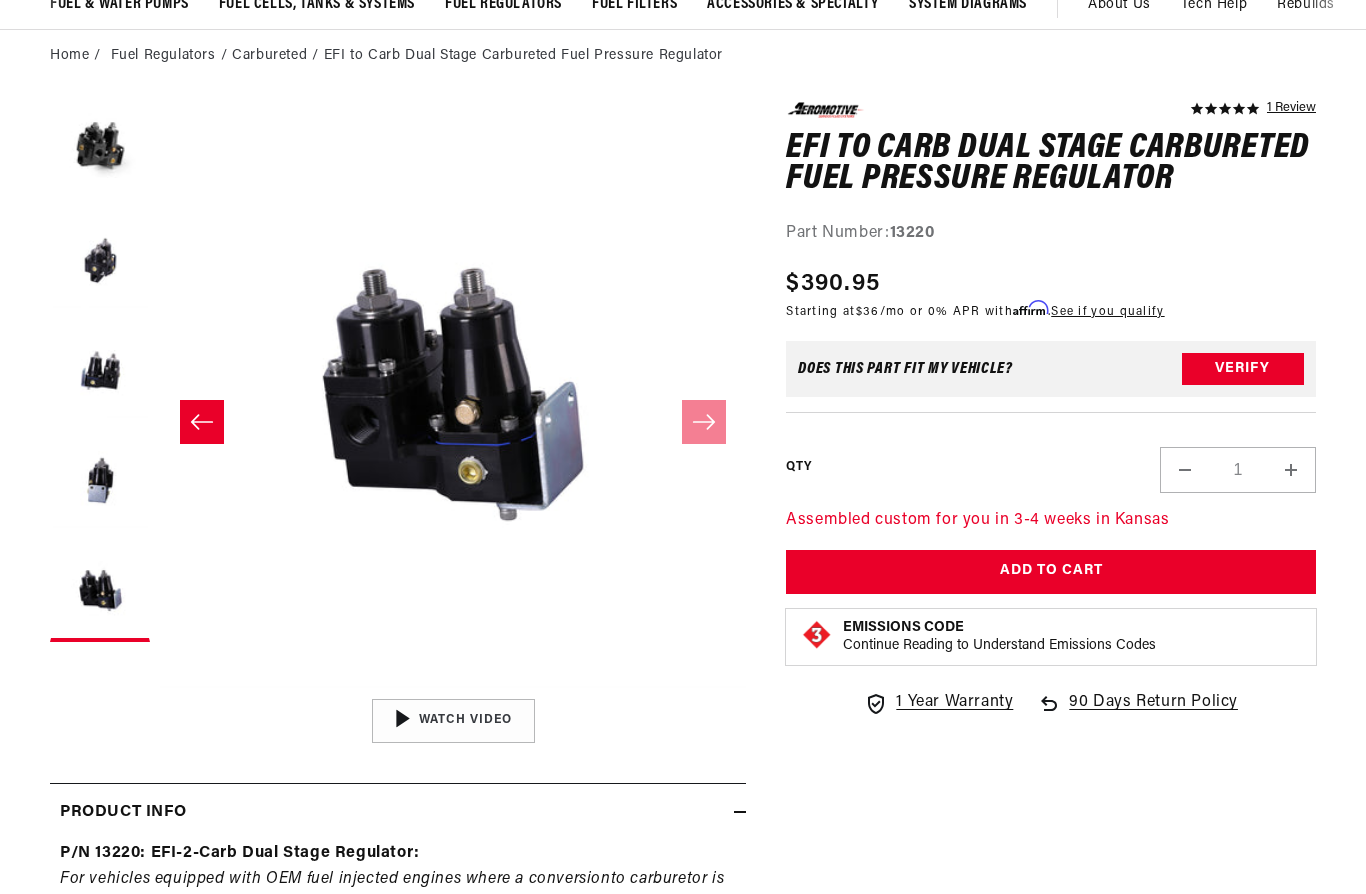 click at bounding box center [100, 152] 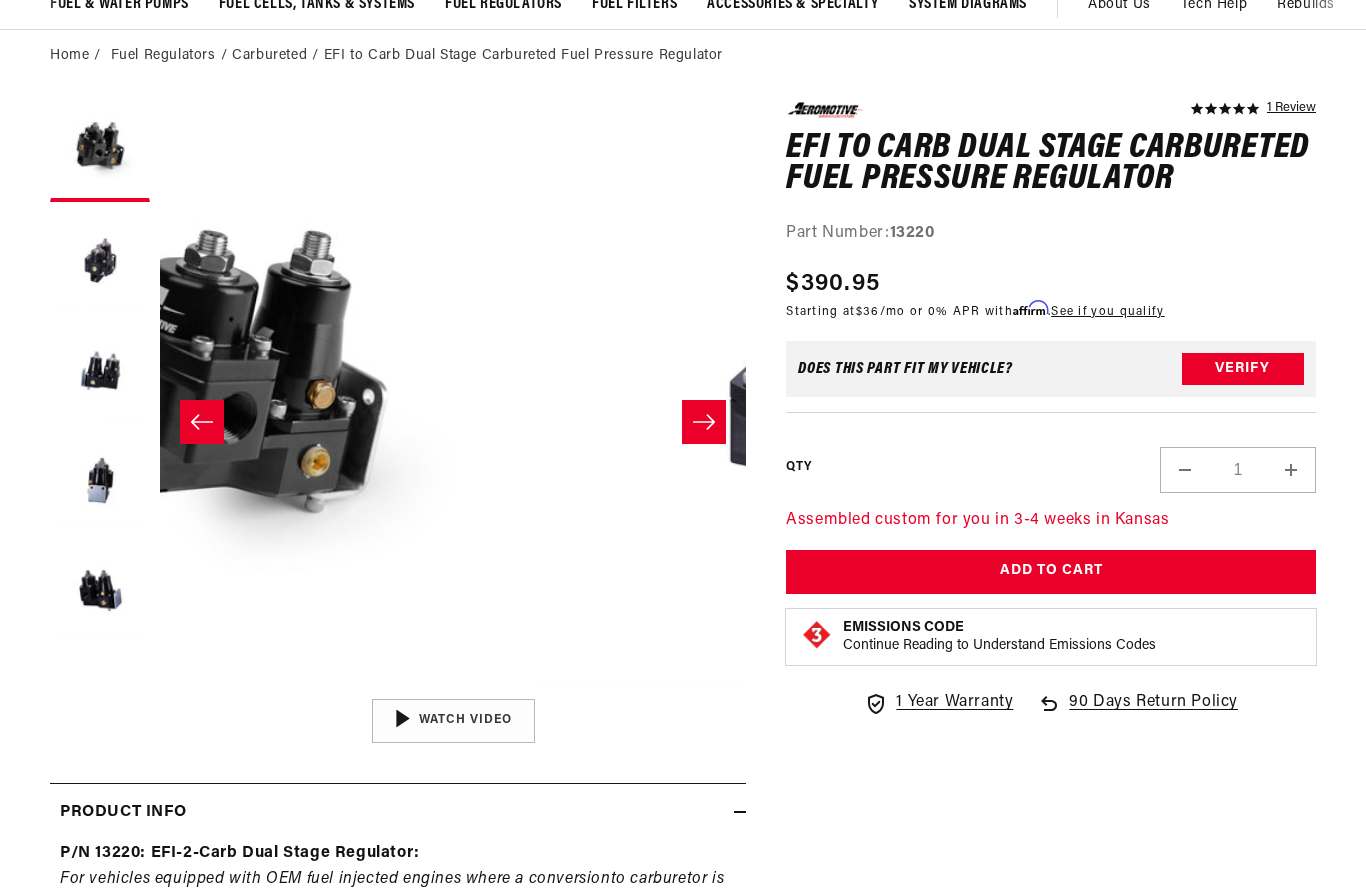 scroll, scrollTop: 1, scrollLeft: 0, axis: vertical 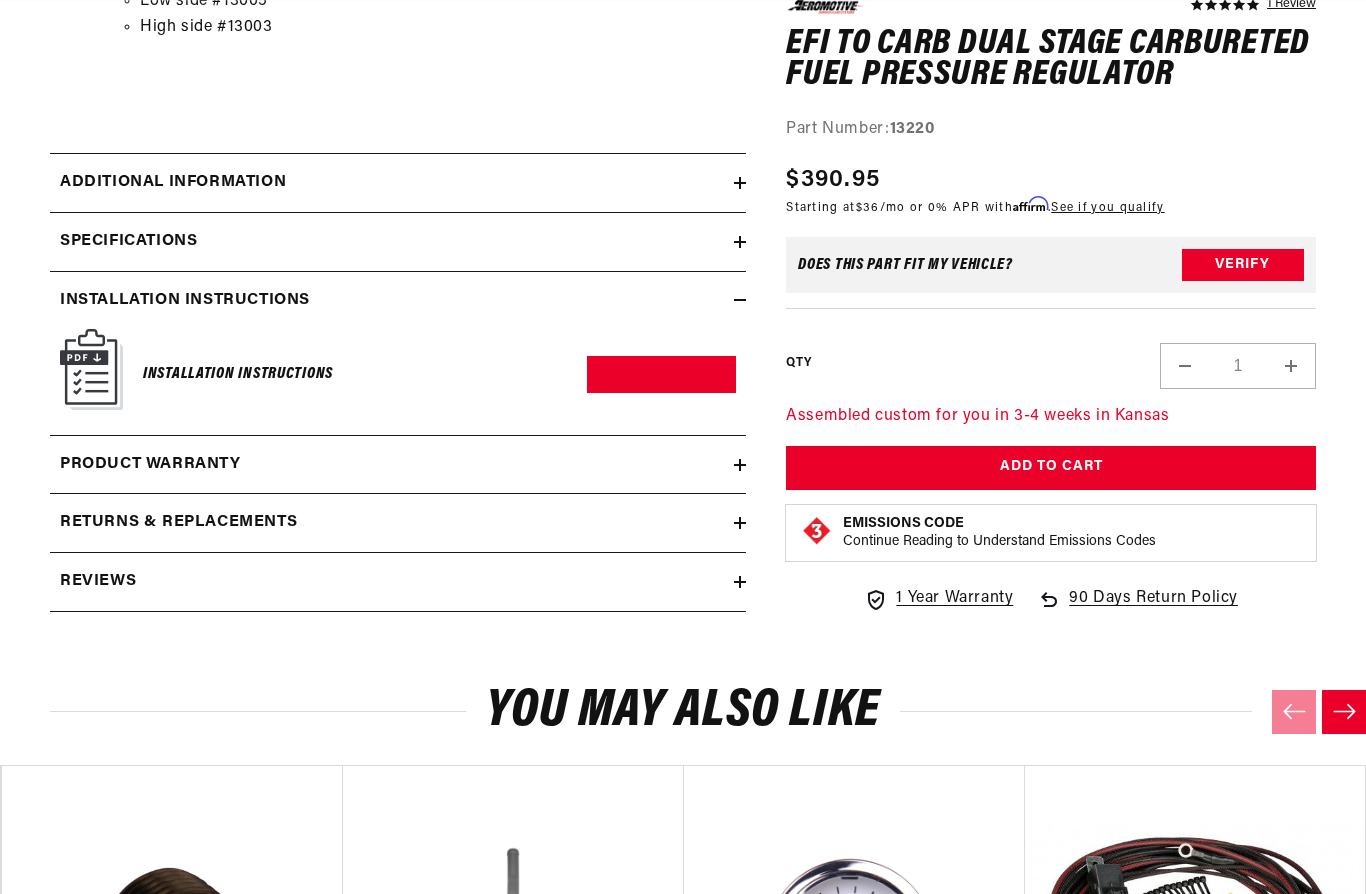 click on "Installation Instructions" at bounding box center (238, 374) 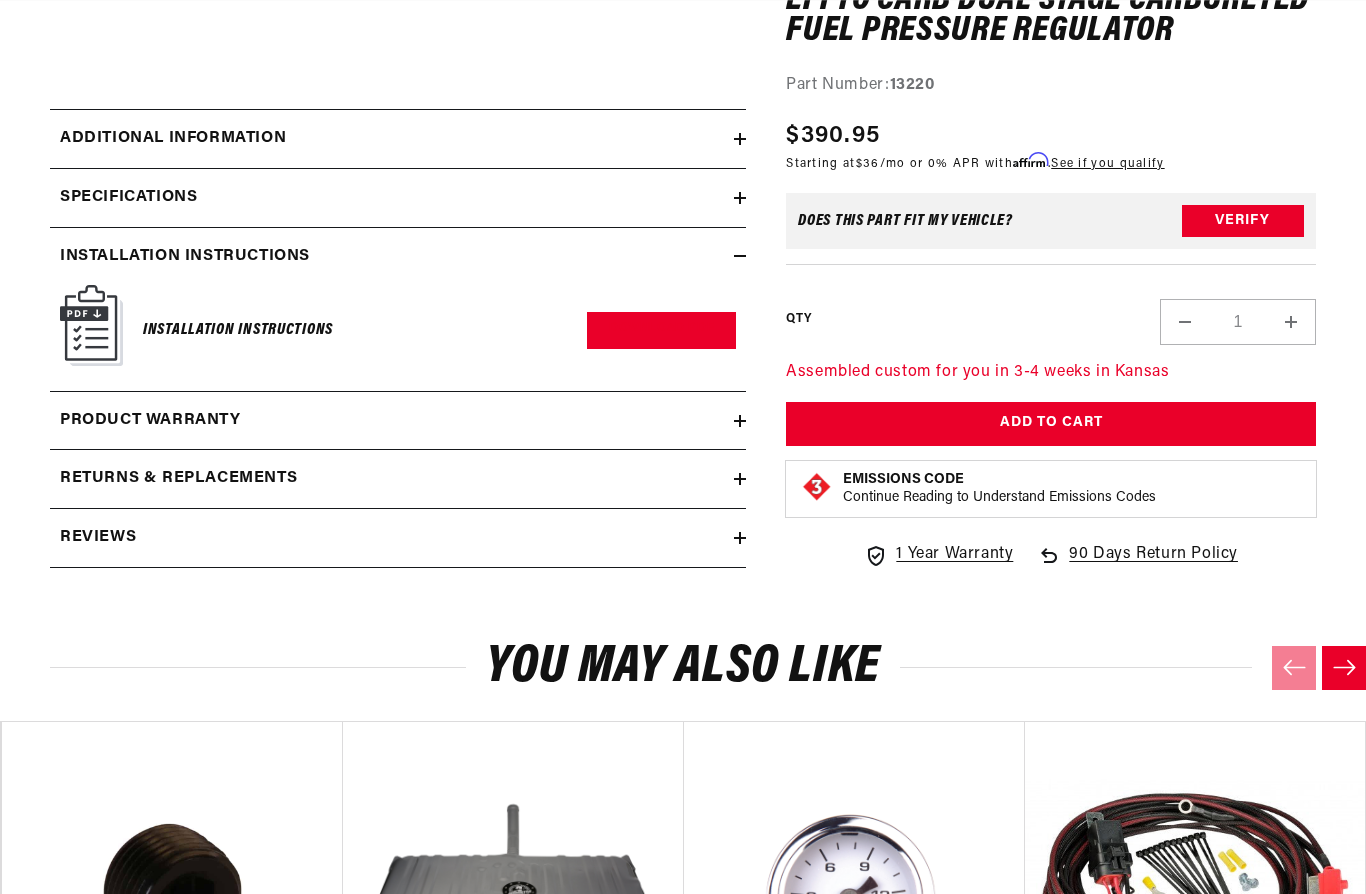 click on "Installation Instructions" at bounding box center [398, 257] 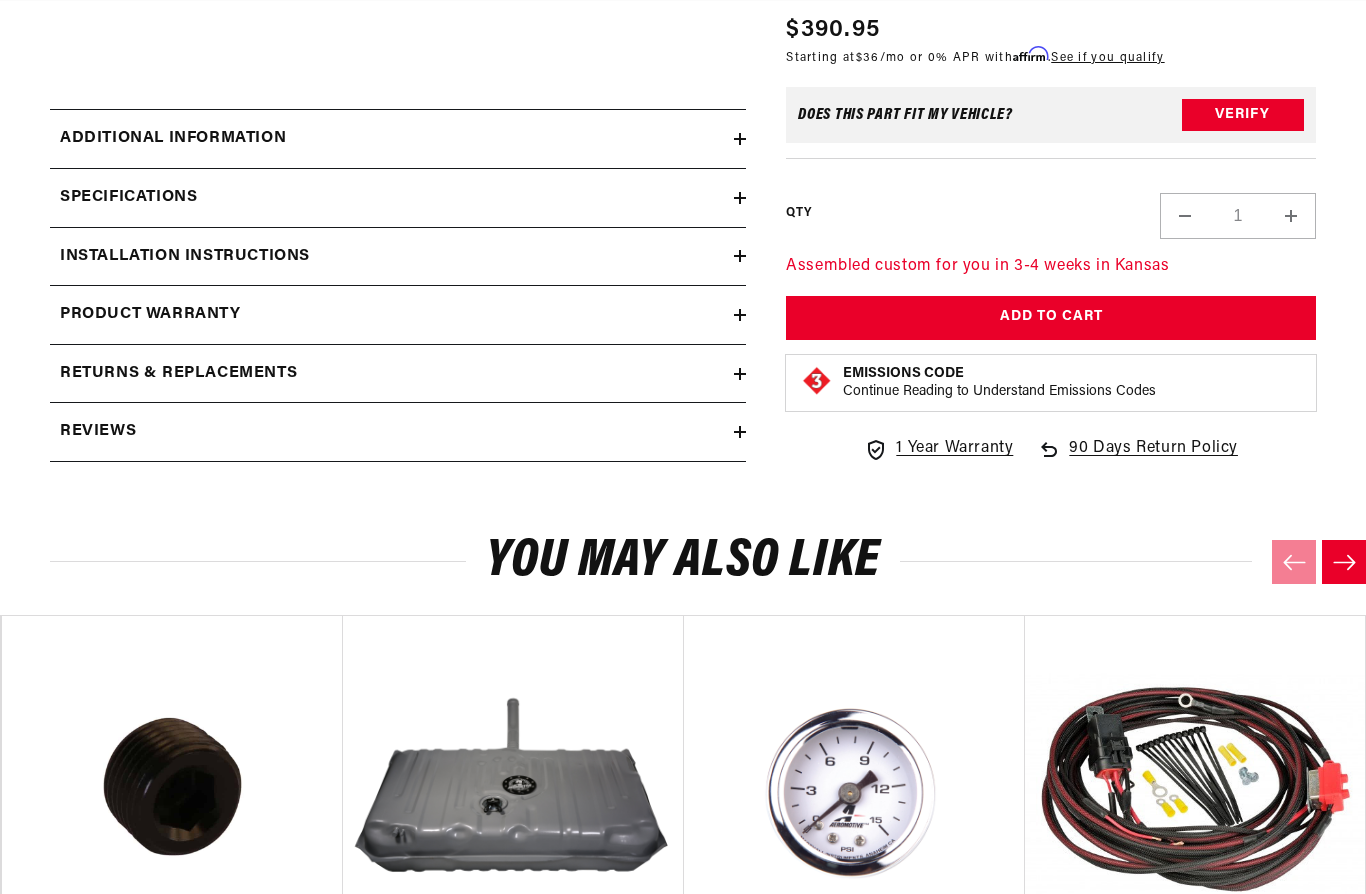 click on "Specifications" at bounding box center (128, 198) 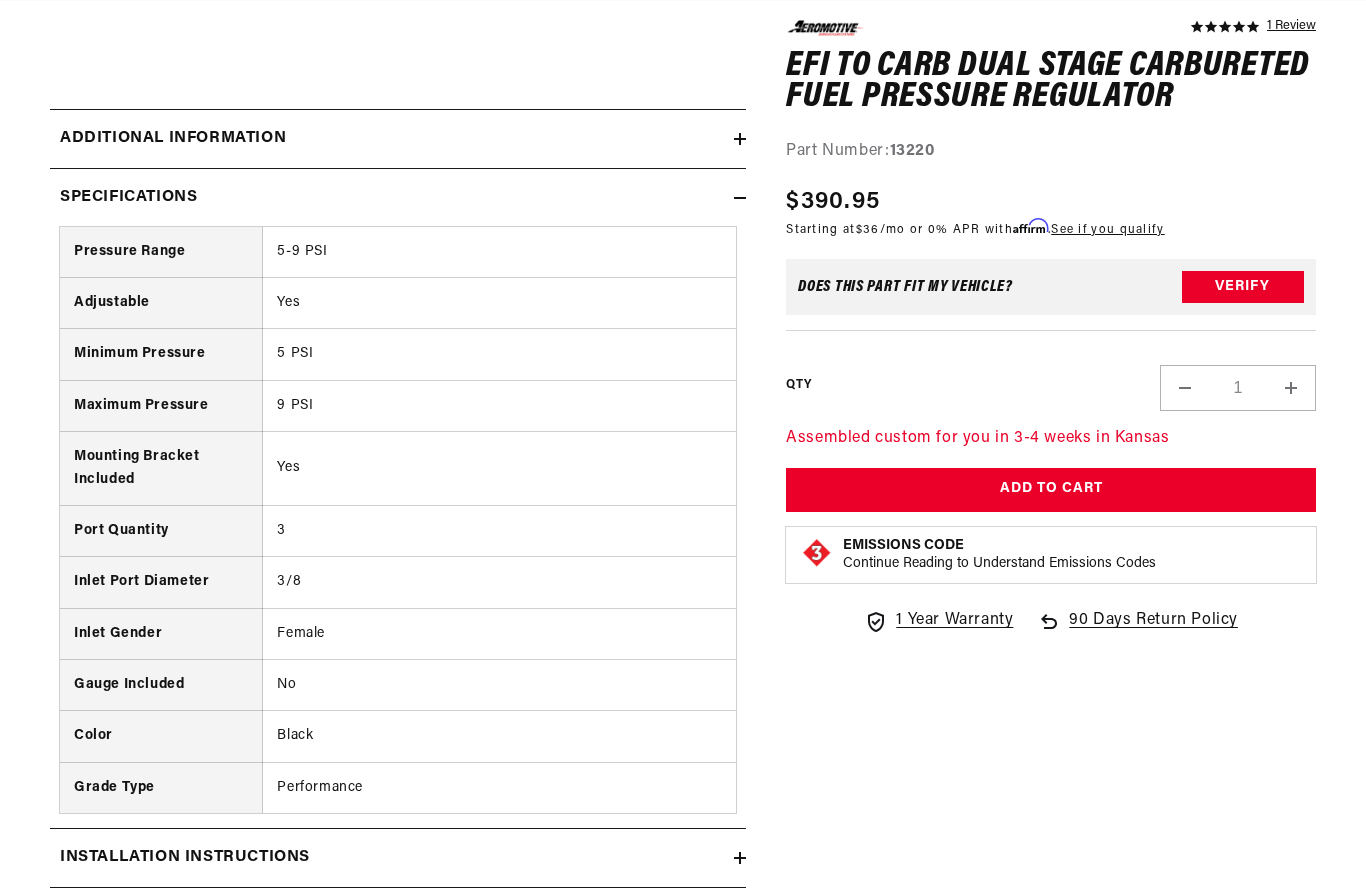 scroll, scrollTop: 0, scrollLeft: 0, axis: both 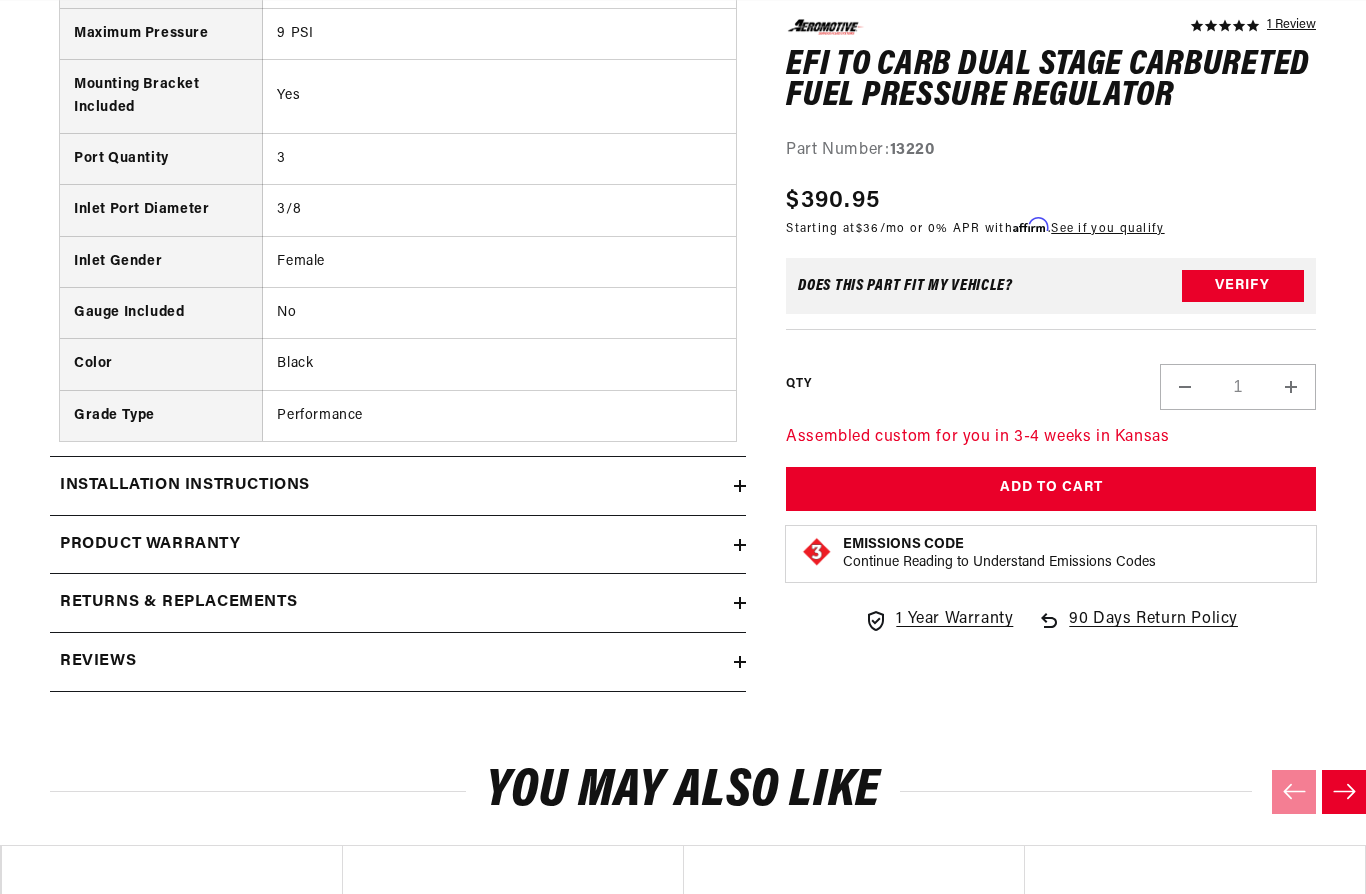 click on "Installation Instructions" at bounding box center [185, 487] 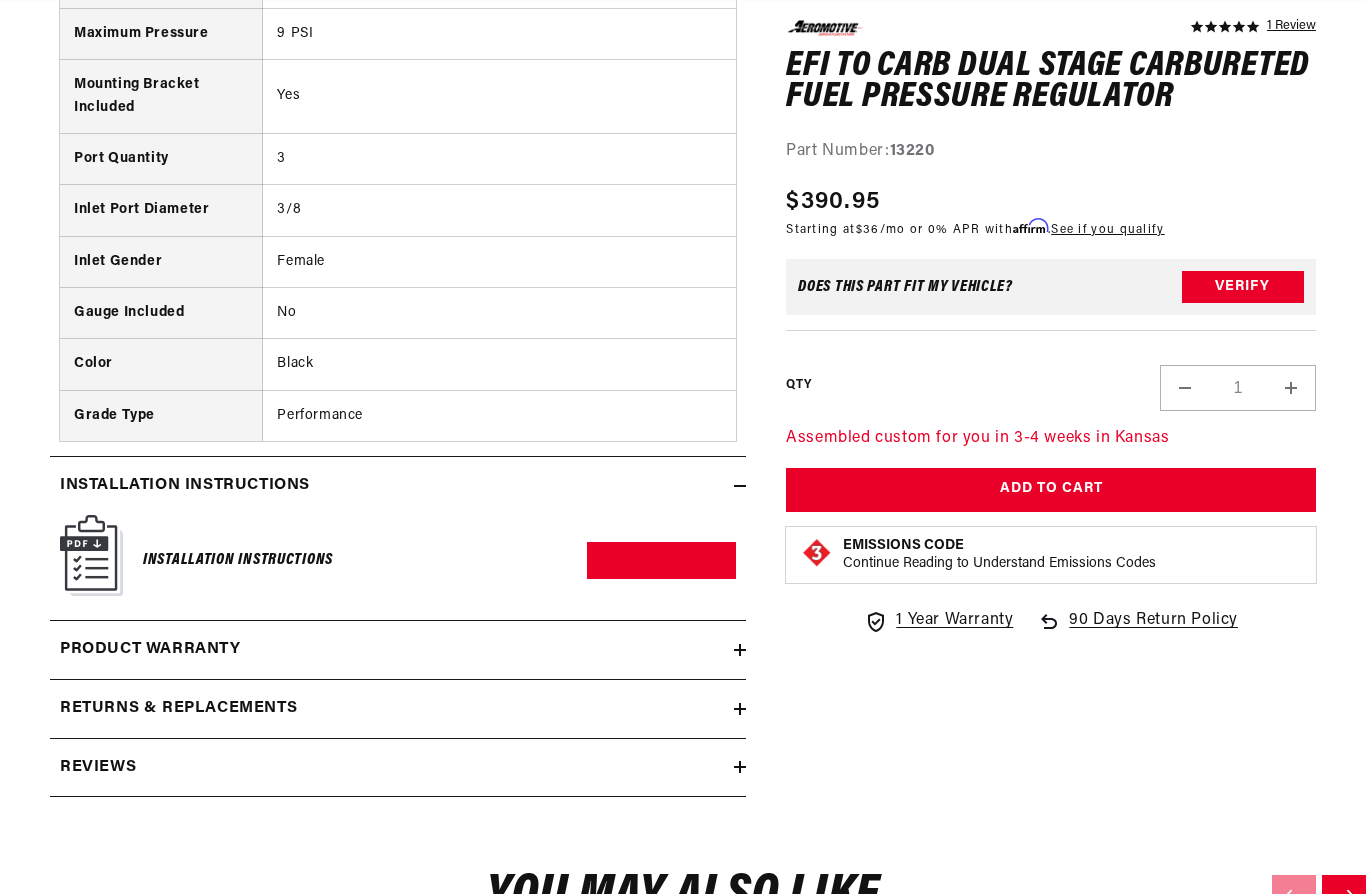 scroll, scrollTop: 0, scrollLeft: 791, axis: horizontal 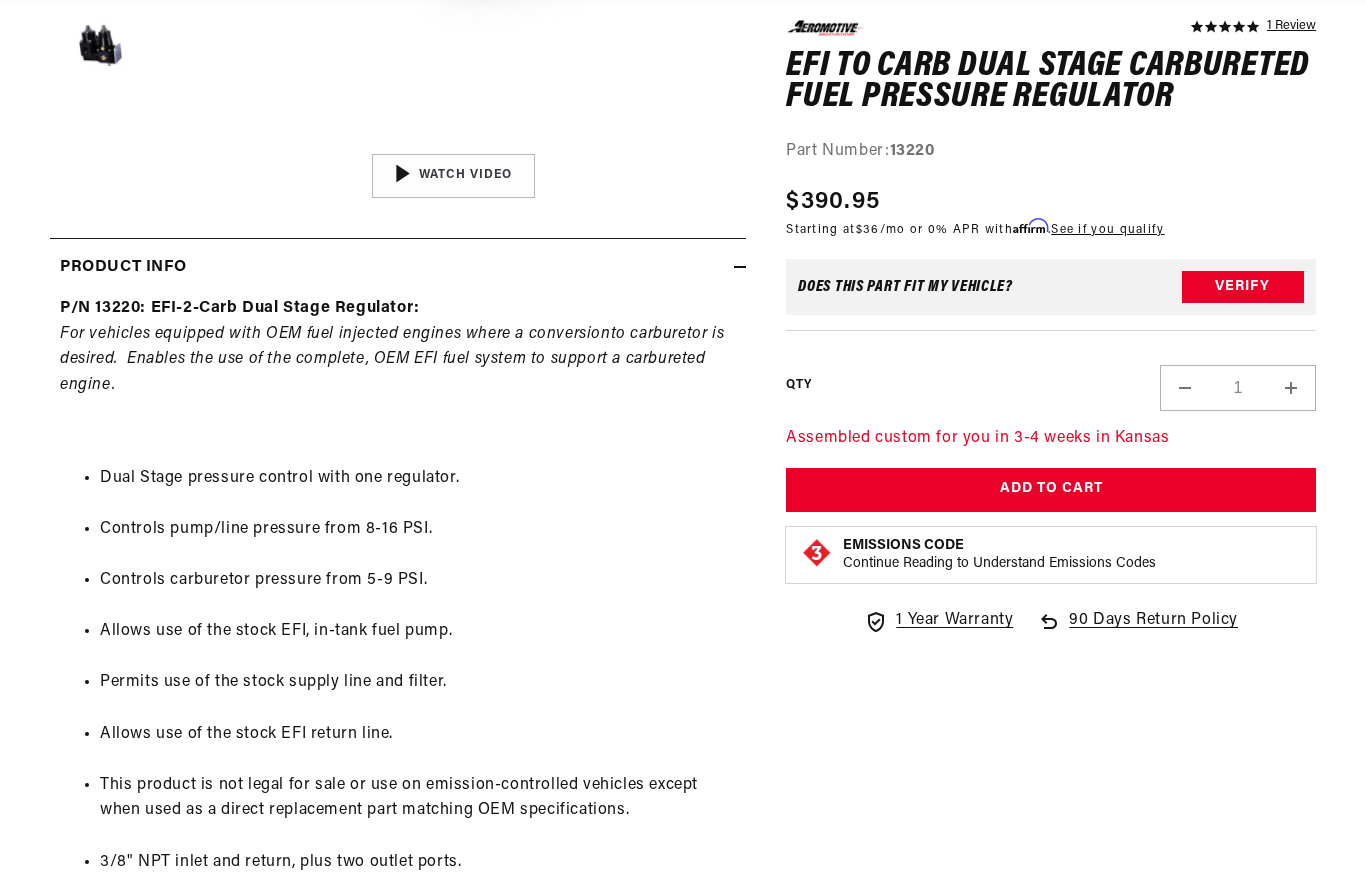 click at bounding box center (453, 175) 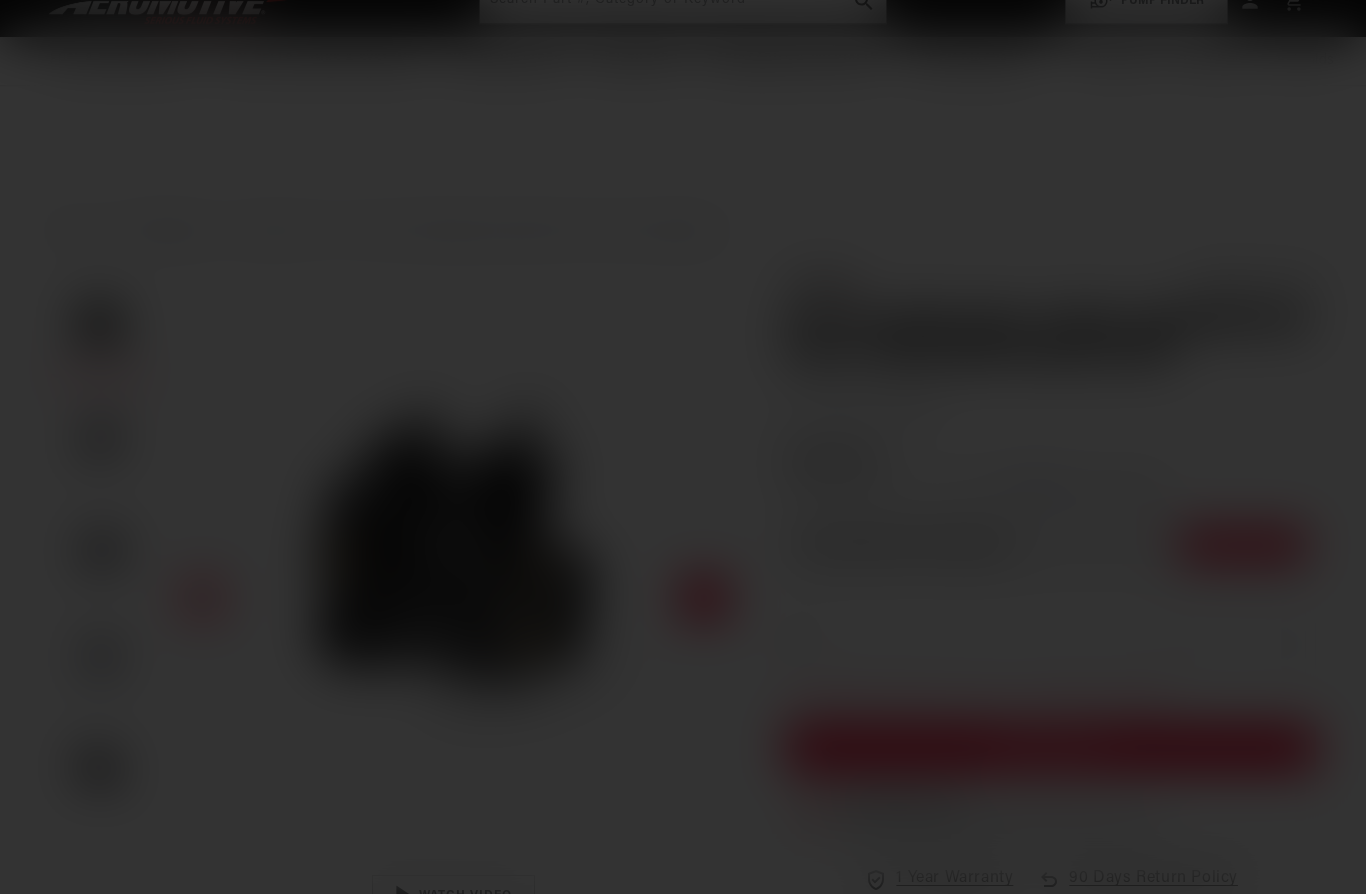 scroll, scrollTop: 0, scrollLeft: 0, axis: both 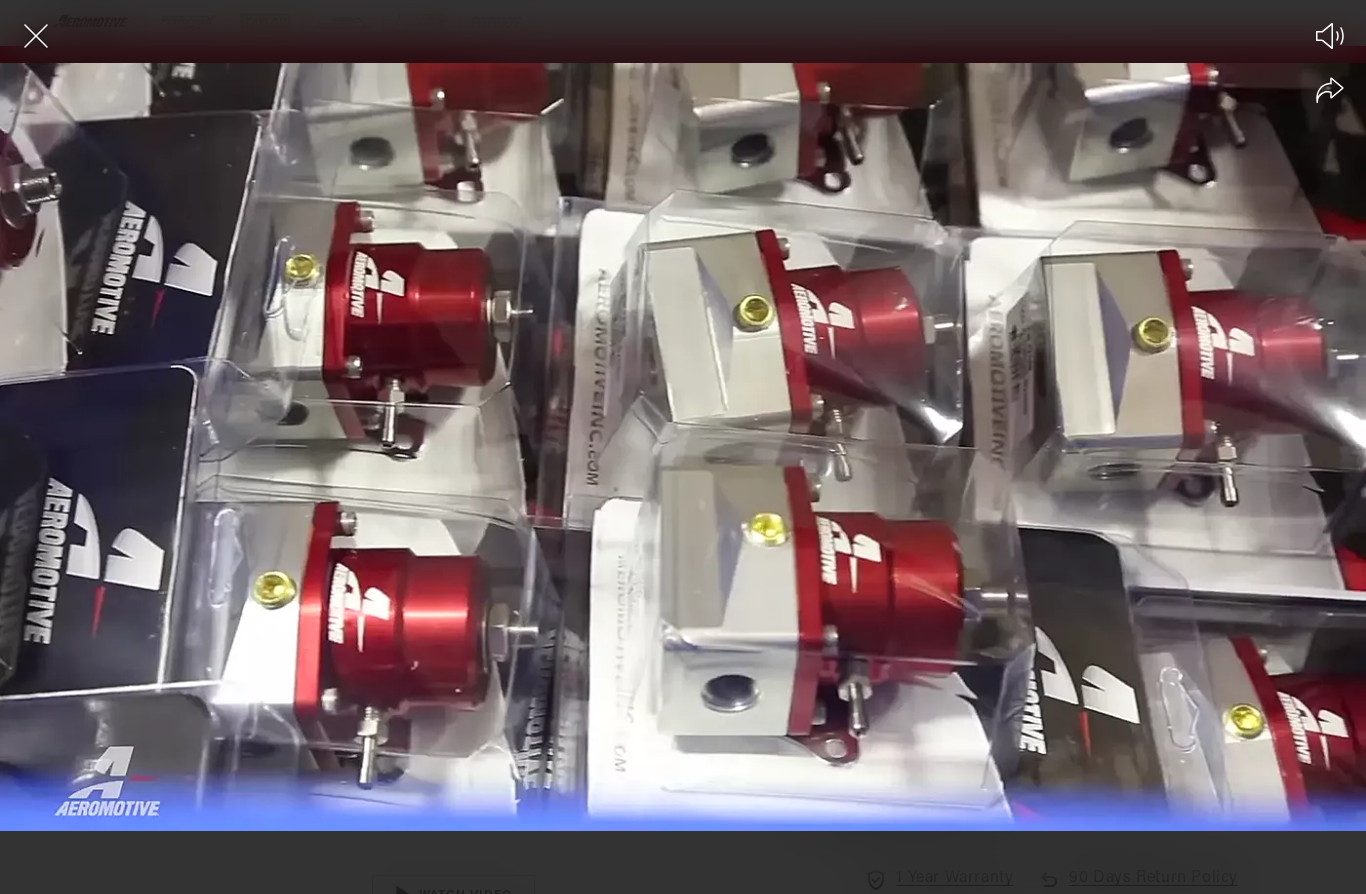 click 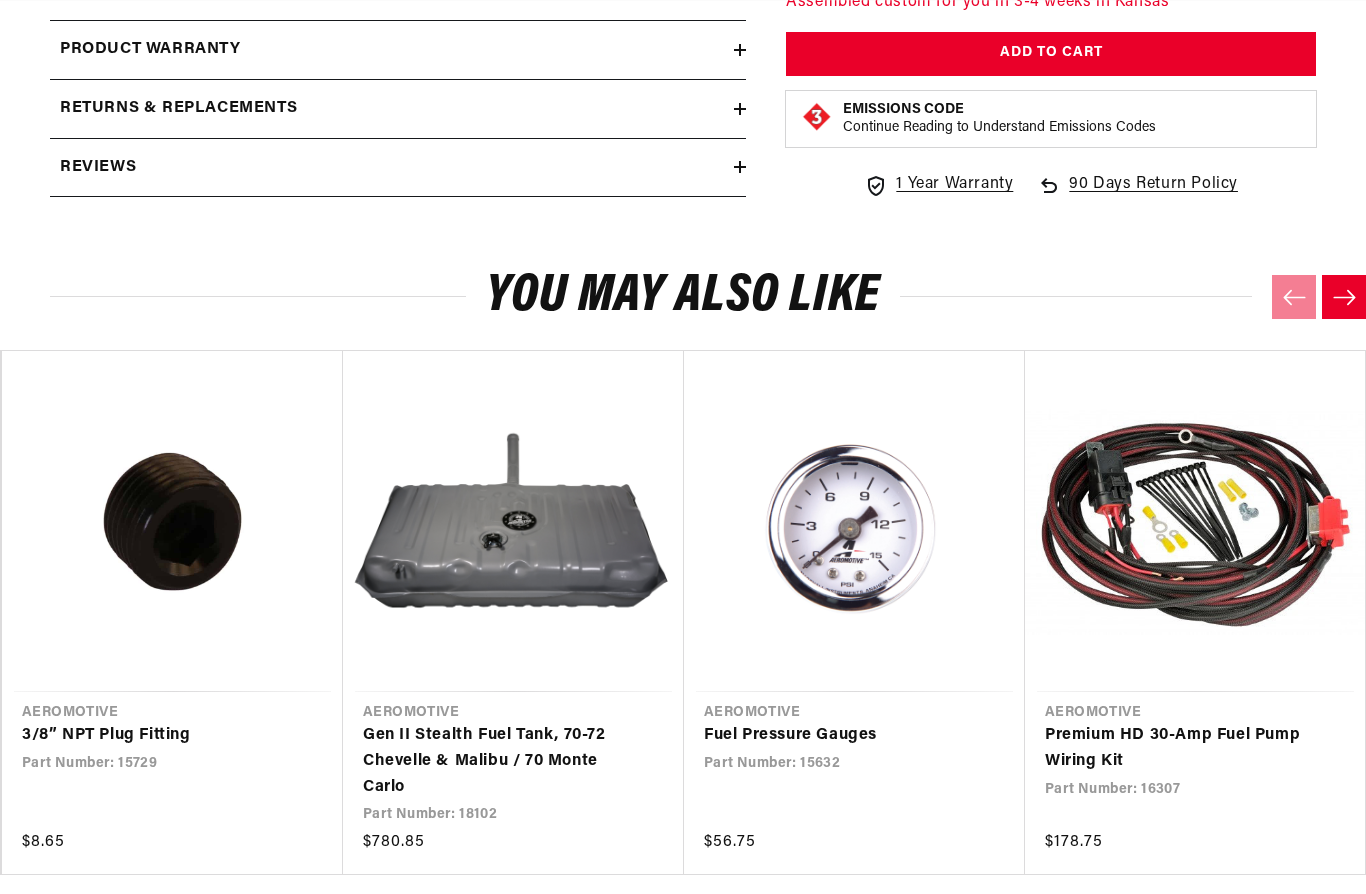 scroll, scrollTop: 2876, scrollLeft: 0, axis: vertical 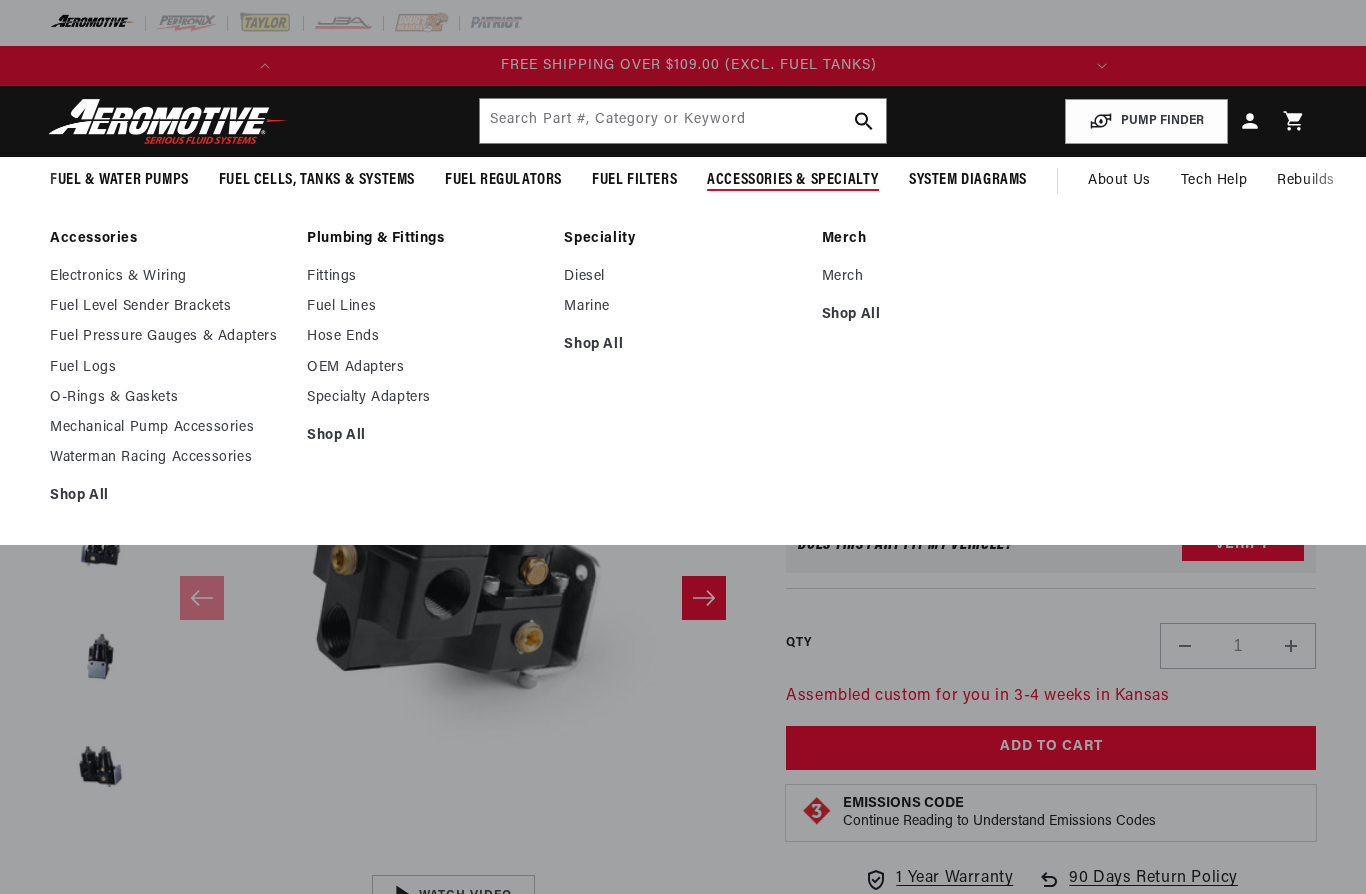 click on "Fittings" at bounding box center (425, 277) 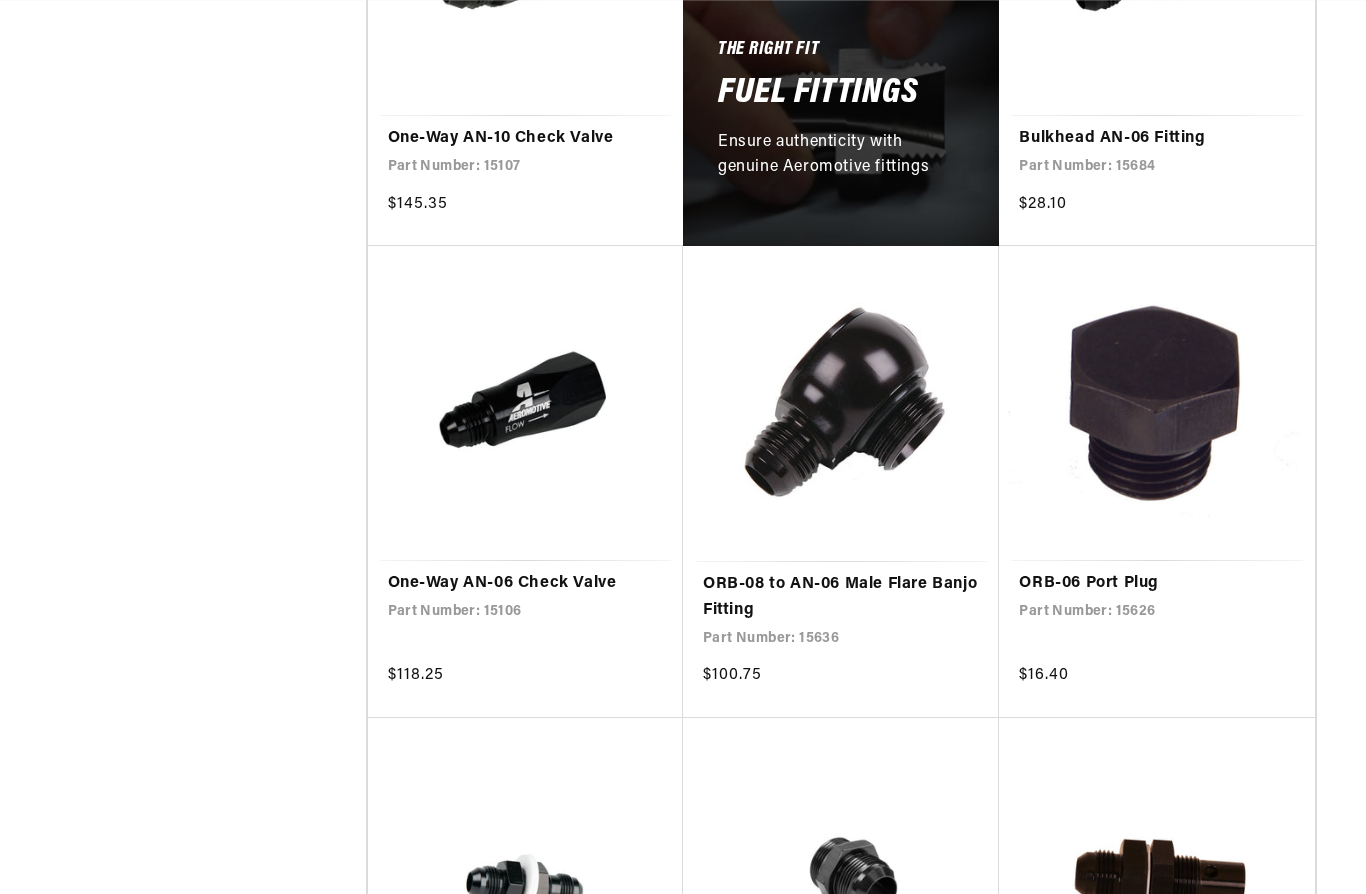 scroll, scrollTop: 1268, scrollLeft: 0, axis: vertical 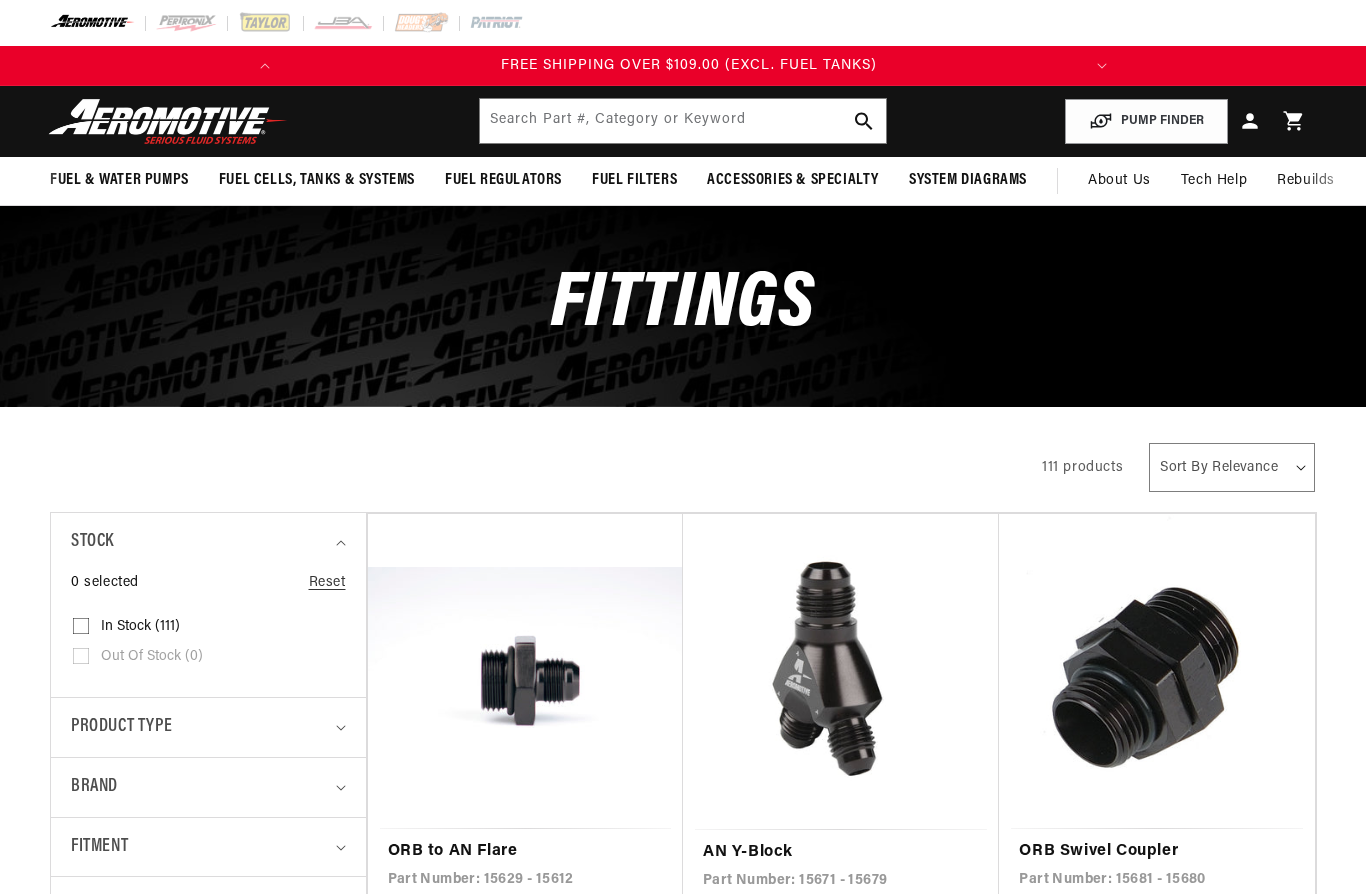 click on "In stock (111)
In stock (111 products)" at bounding box center (202, 627) 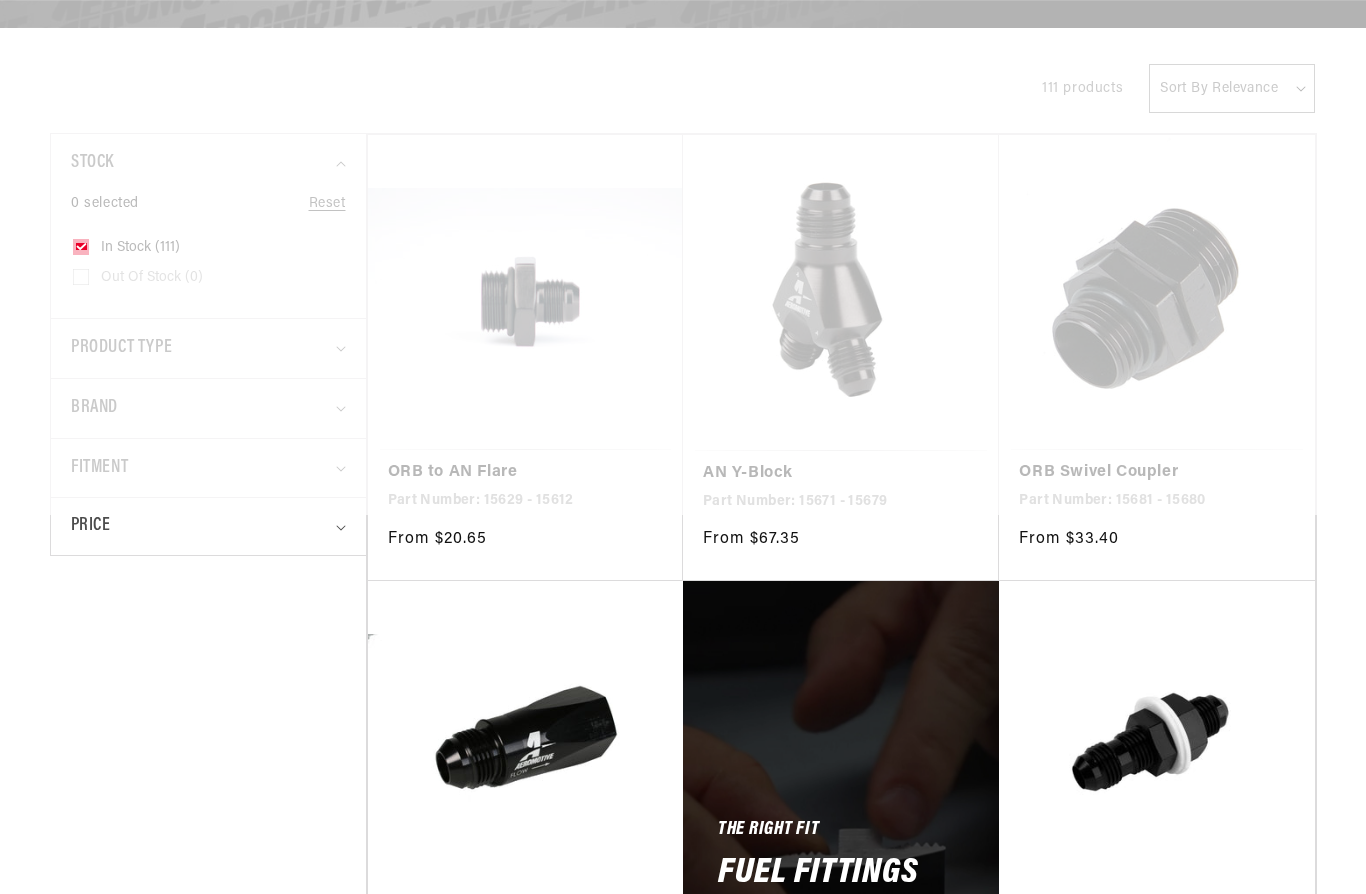 scroll, scrollTop: 379, scrollLeft: 0, axis: vertical 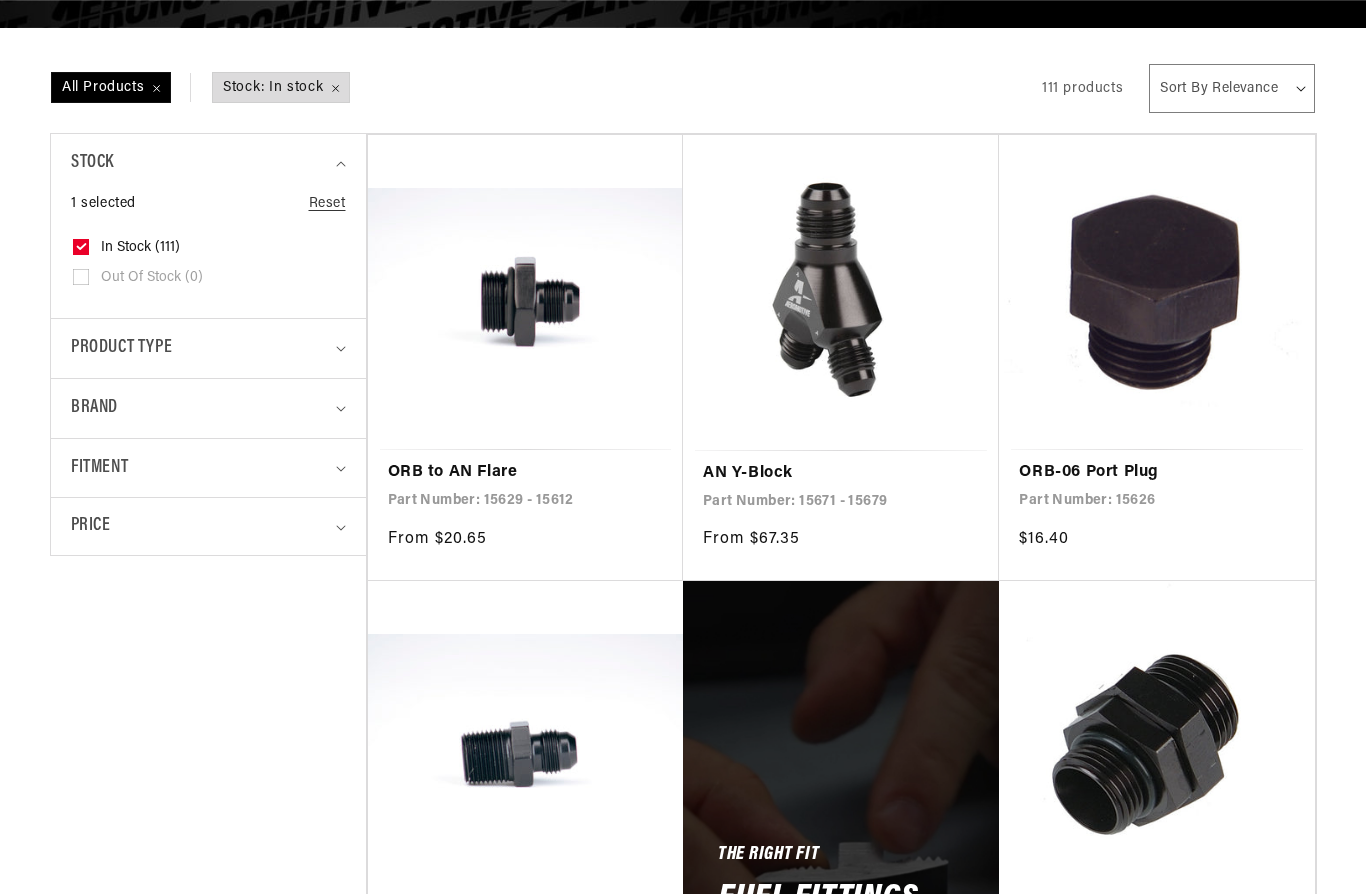 click 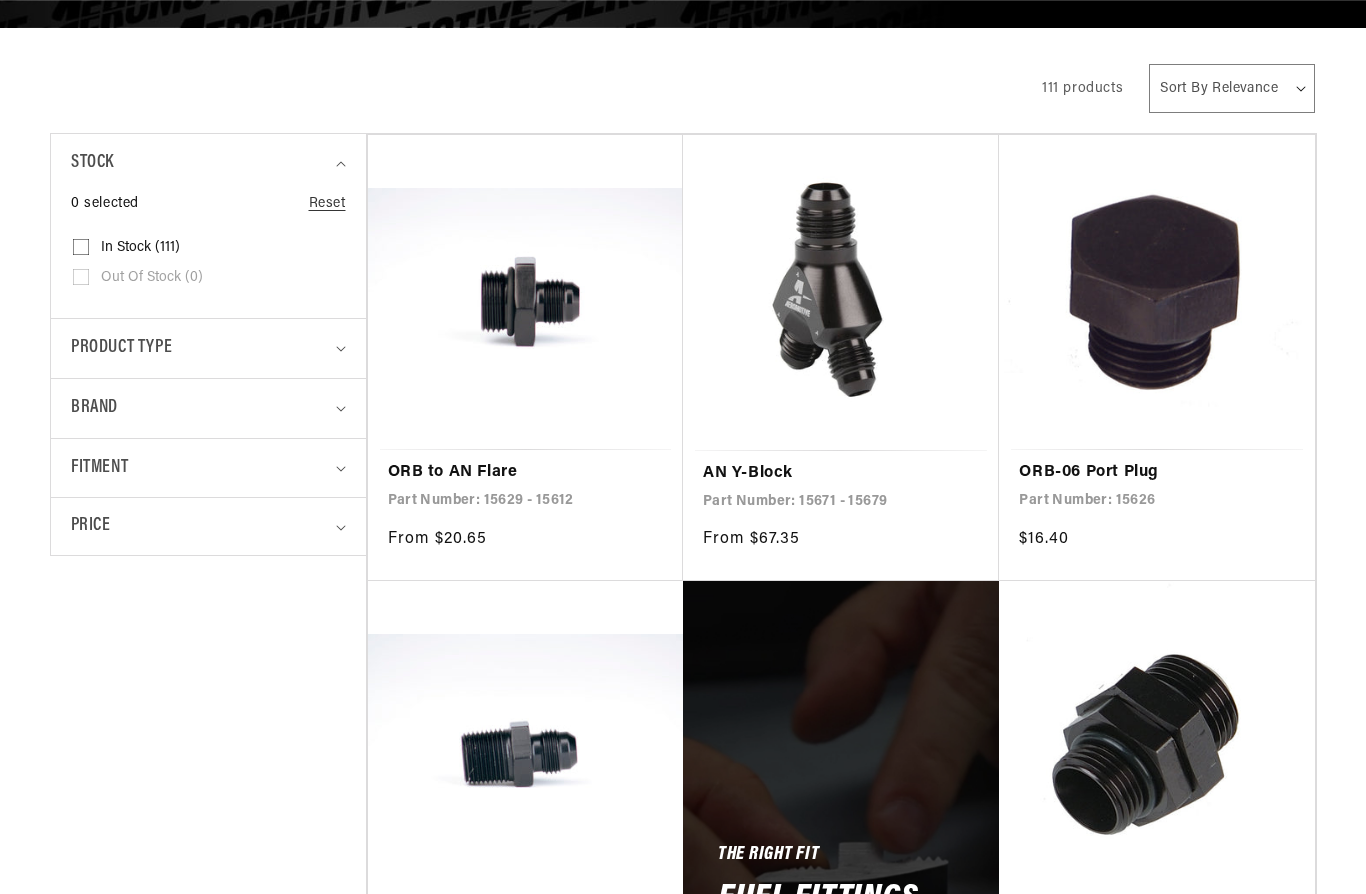click on "Product type" at bounding box center [121, 348] 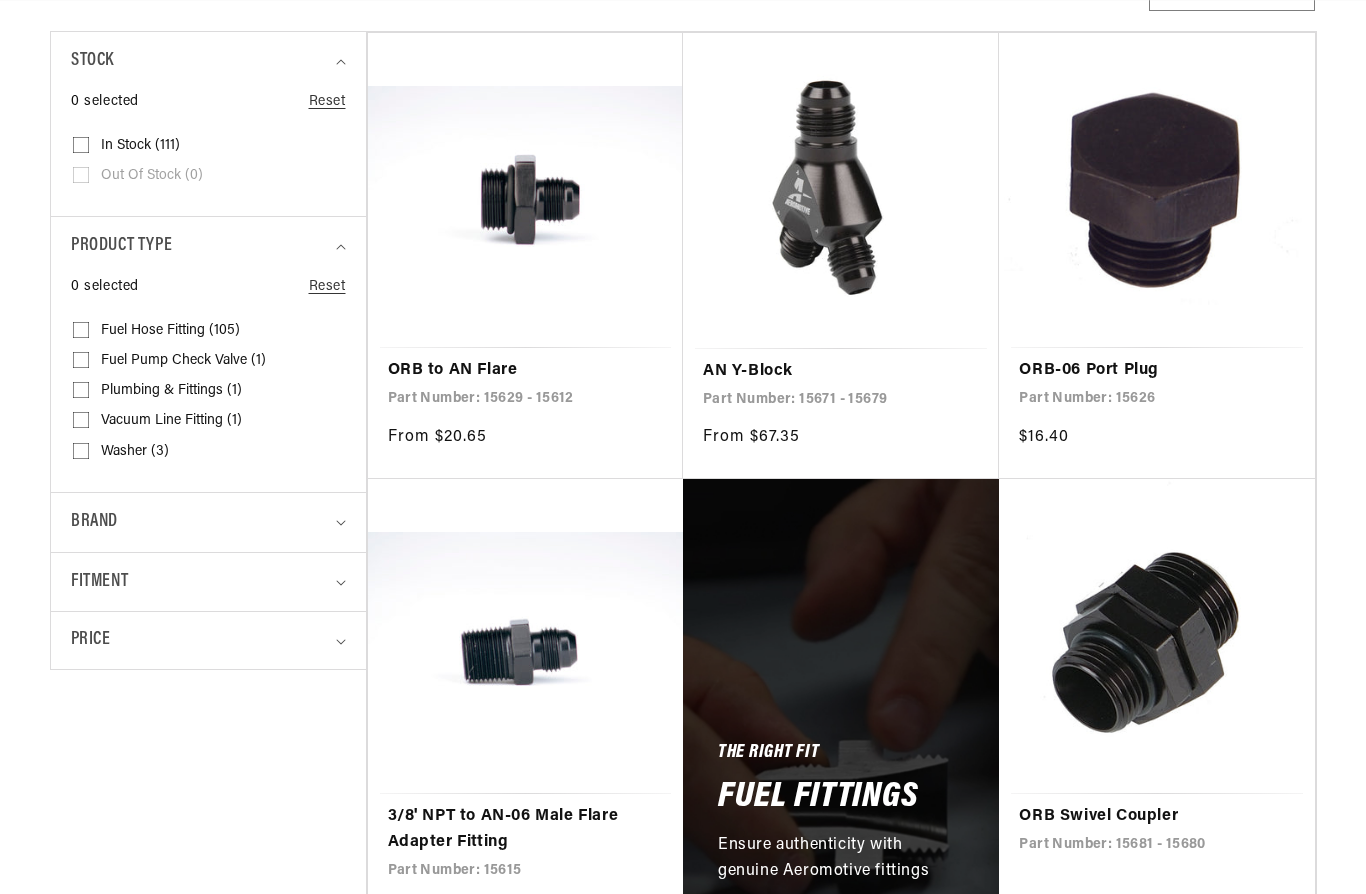 scroll, scrollTop: 499, scrollLeft: 0, axis: vertical 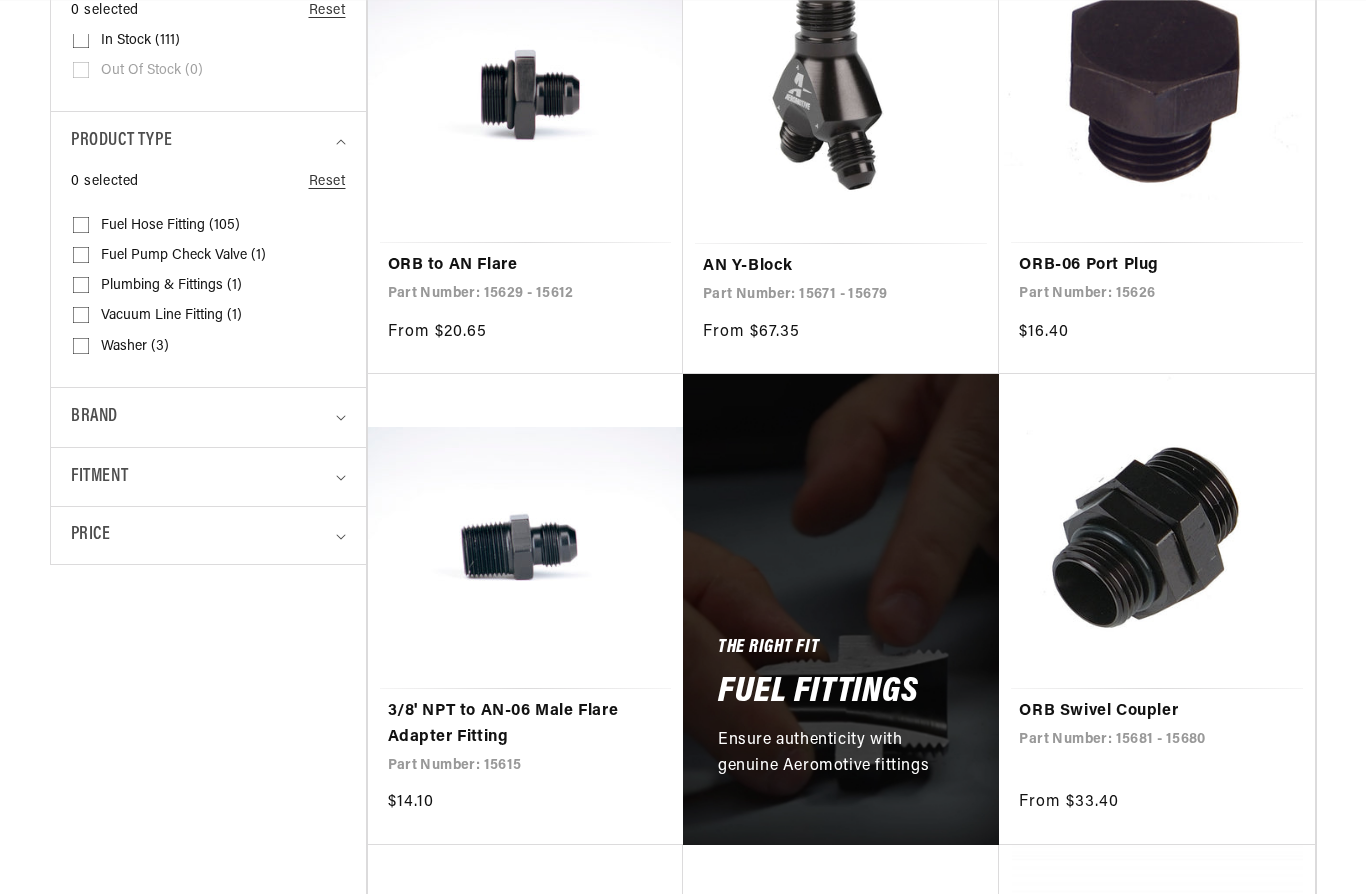 click on "Brand" at bounding box center [94, 417] 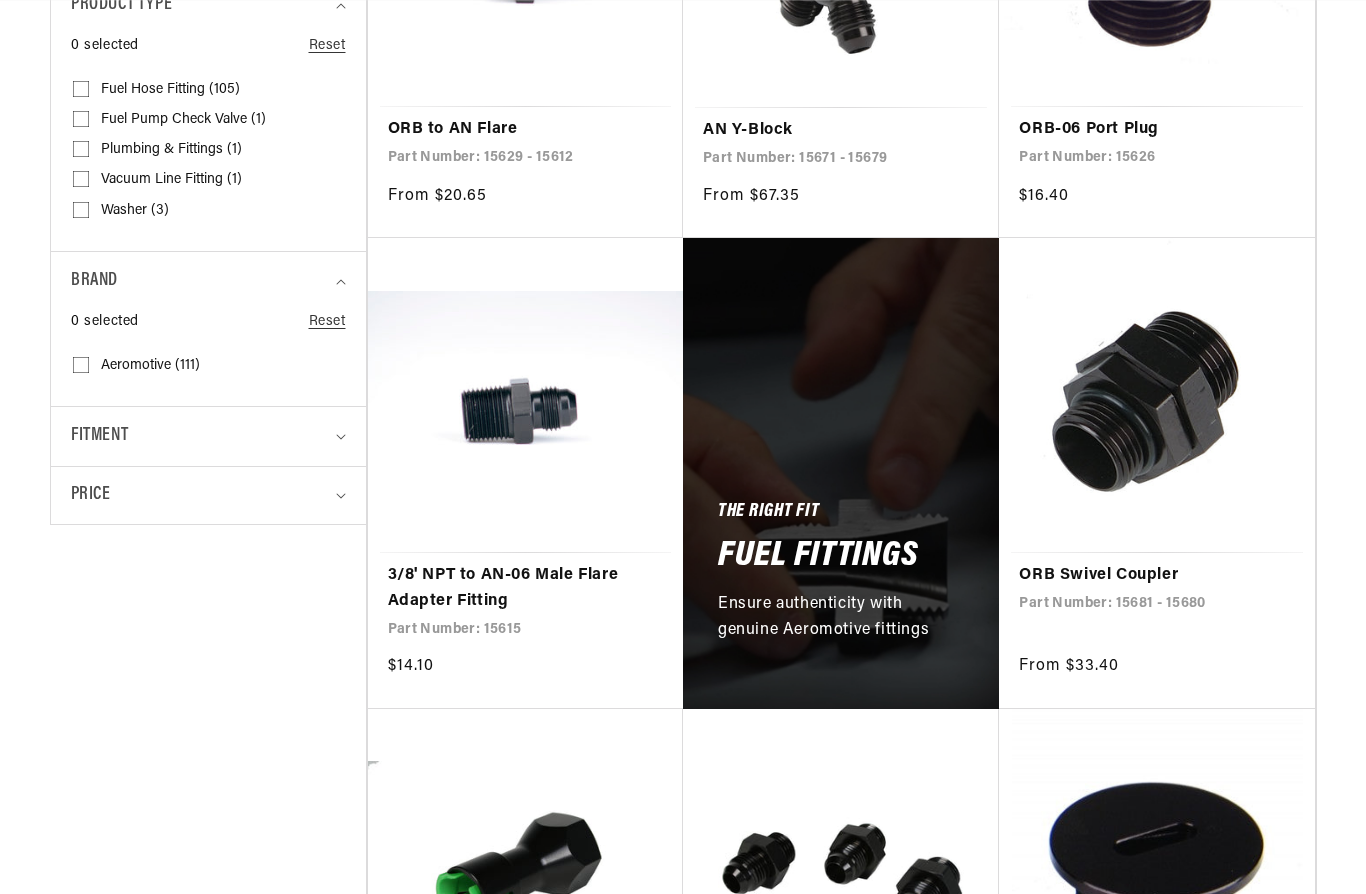 click on "Fitment" at bounding box center [99, 436] 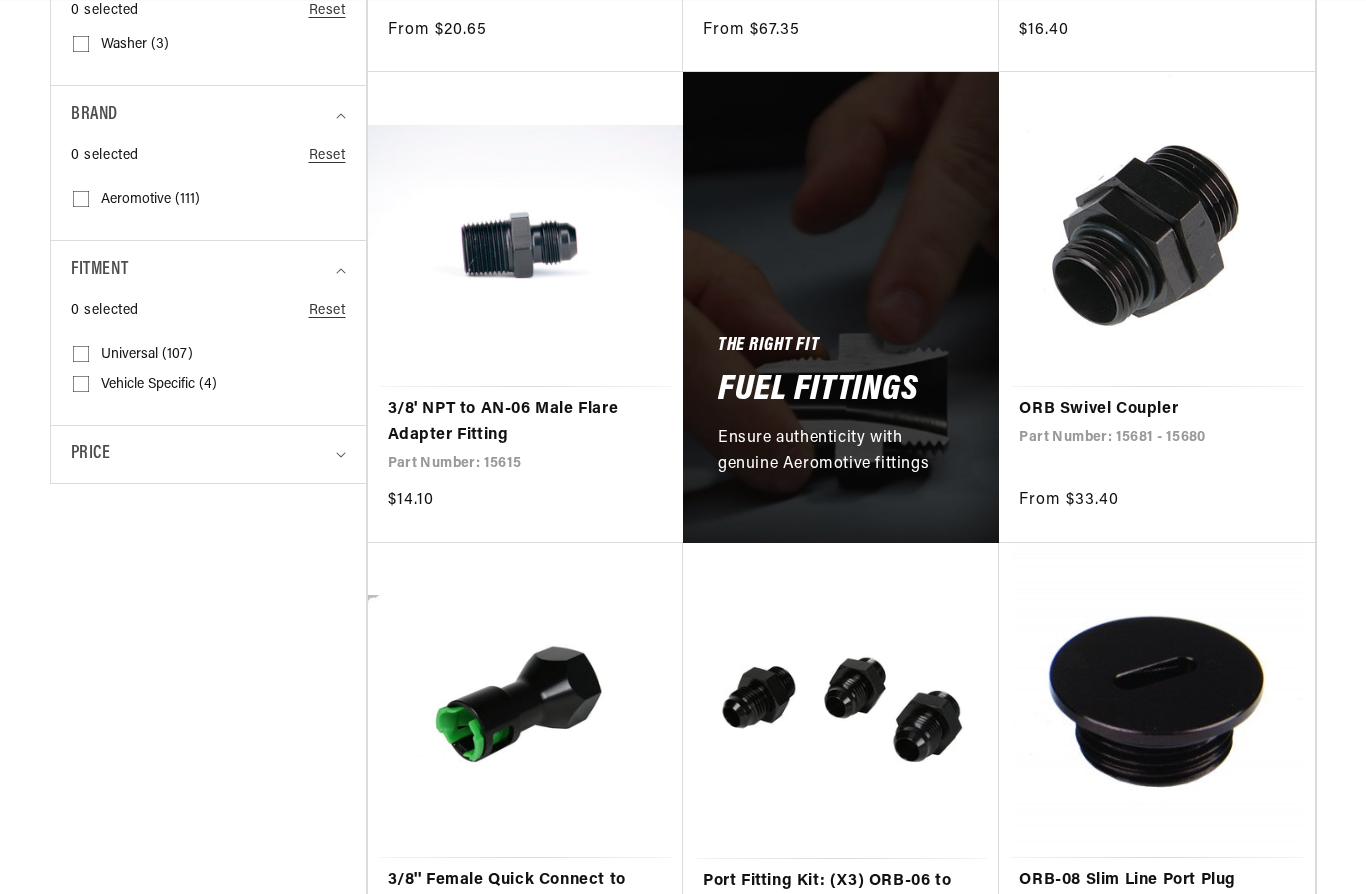 scroll, scrollTop: 888, scrollLeft: 0, axis: vertical 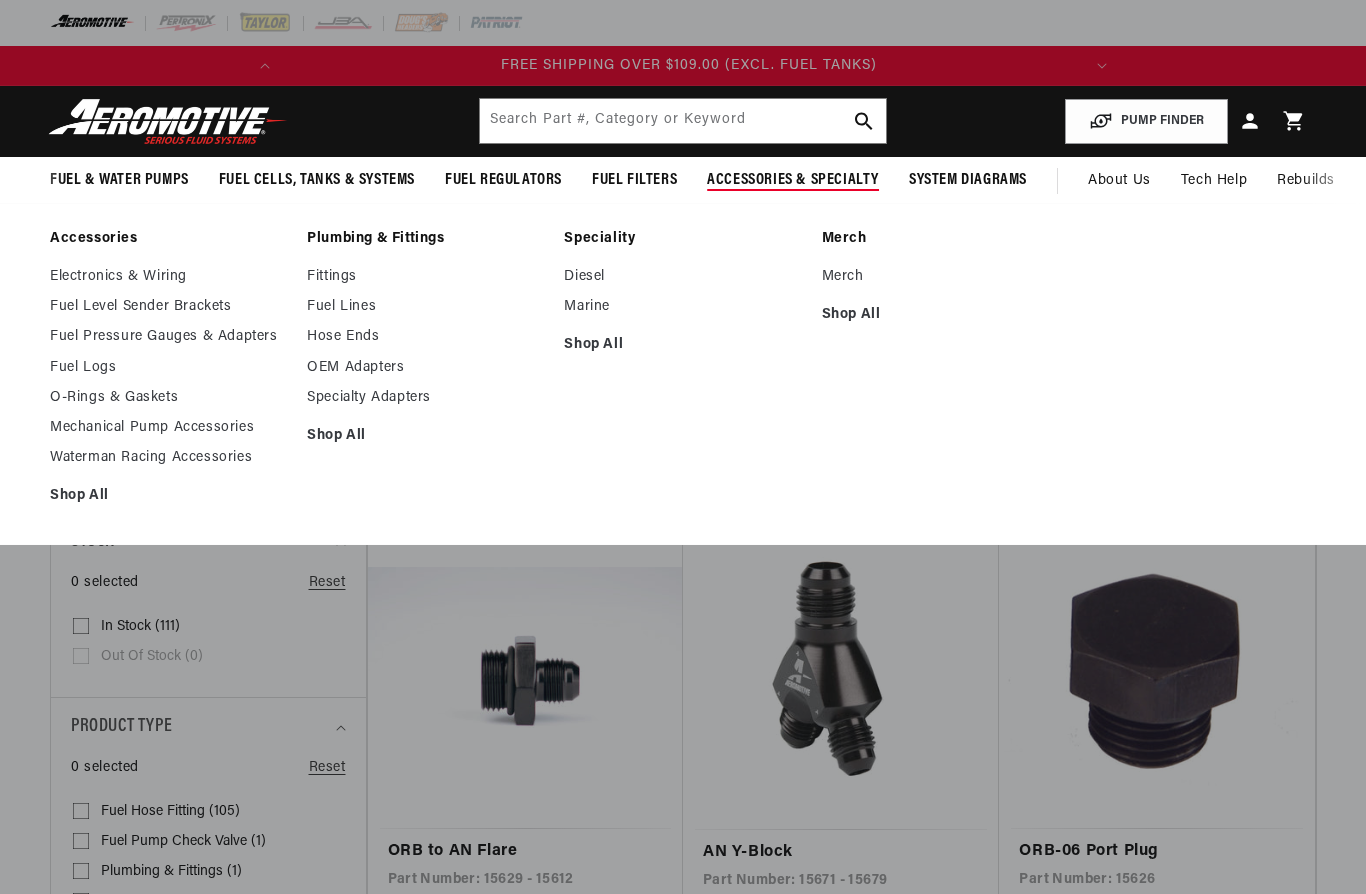 click on "Fuel Pressure Gauges & Adapters" at bounding box center [168, 337] 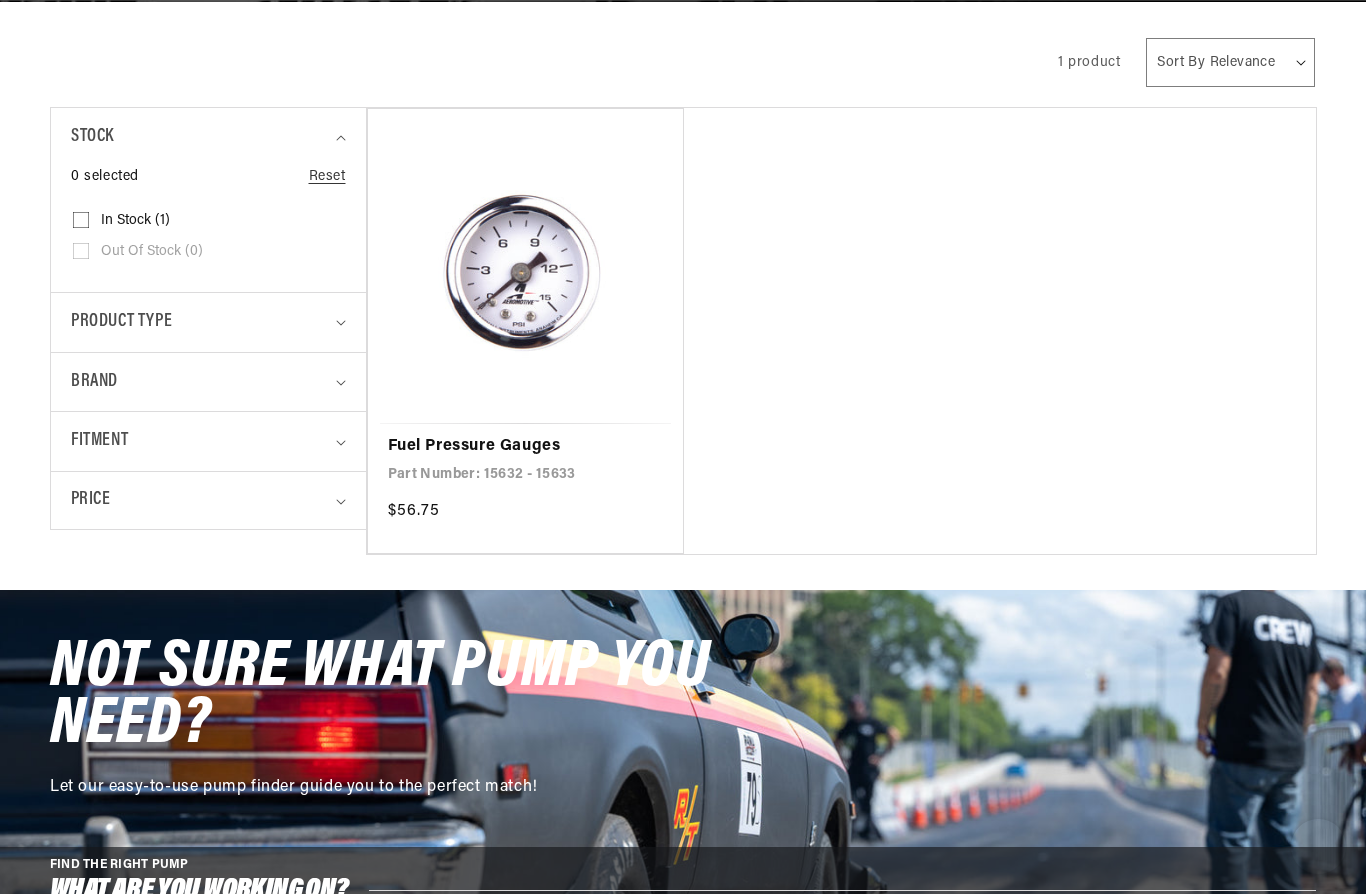 scroll, scrollTop: 543, scrollLeft: 0, axis: vertical 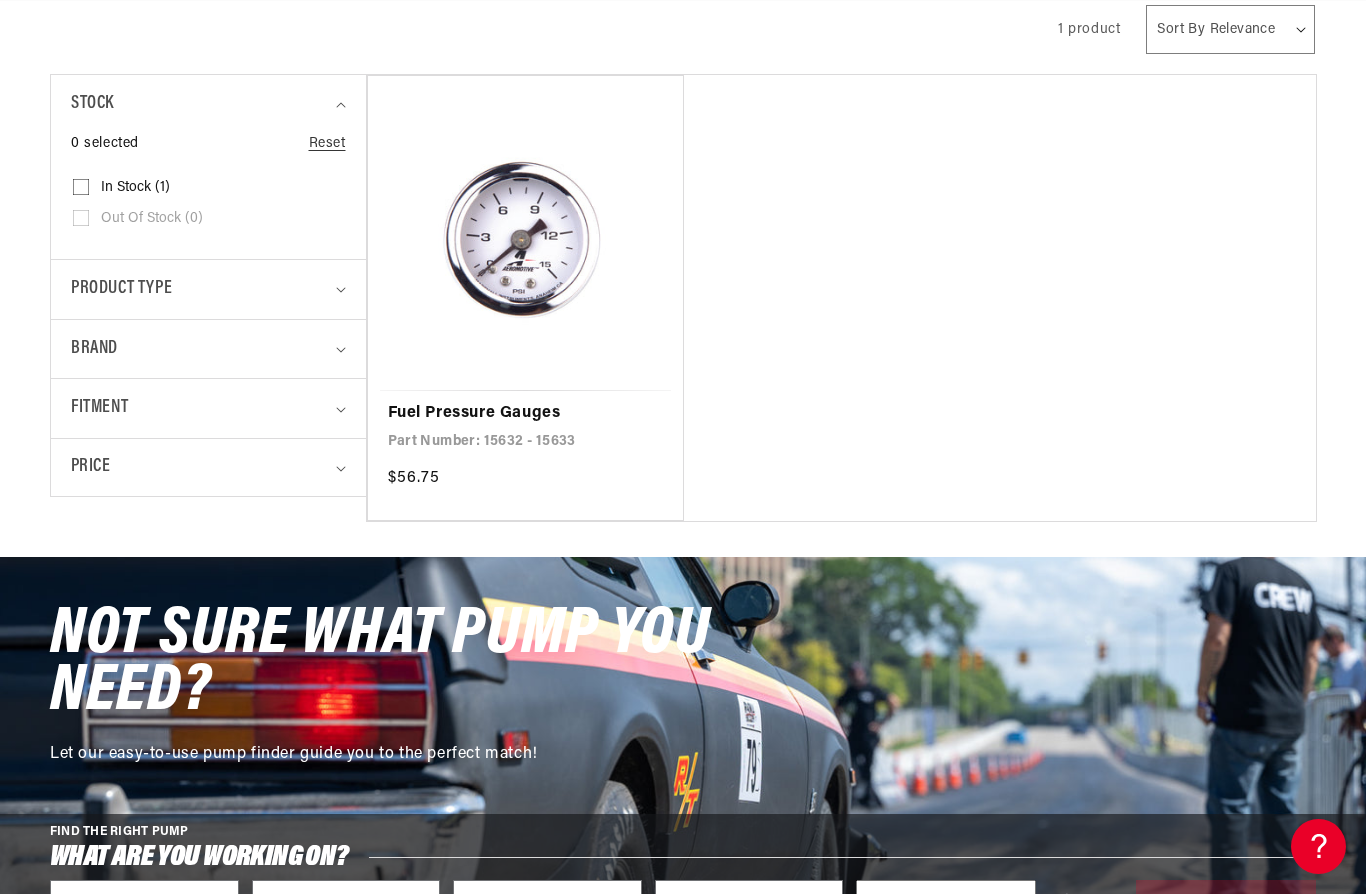 click on "Fuel Pressure Gauges" at bounding box center [525, 414] 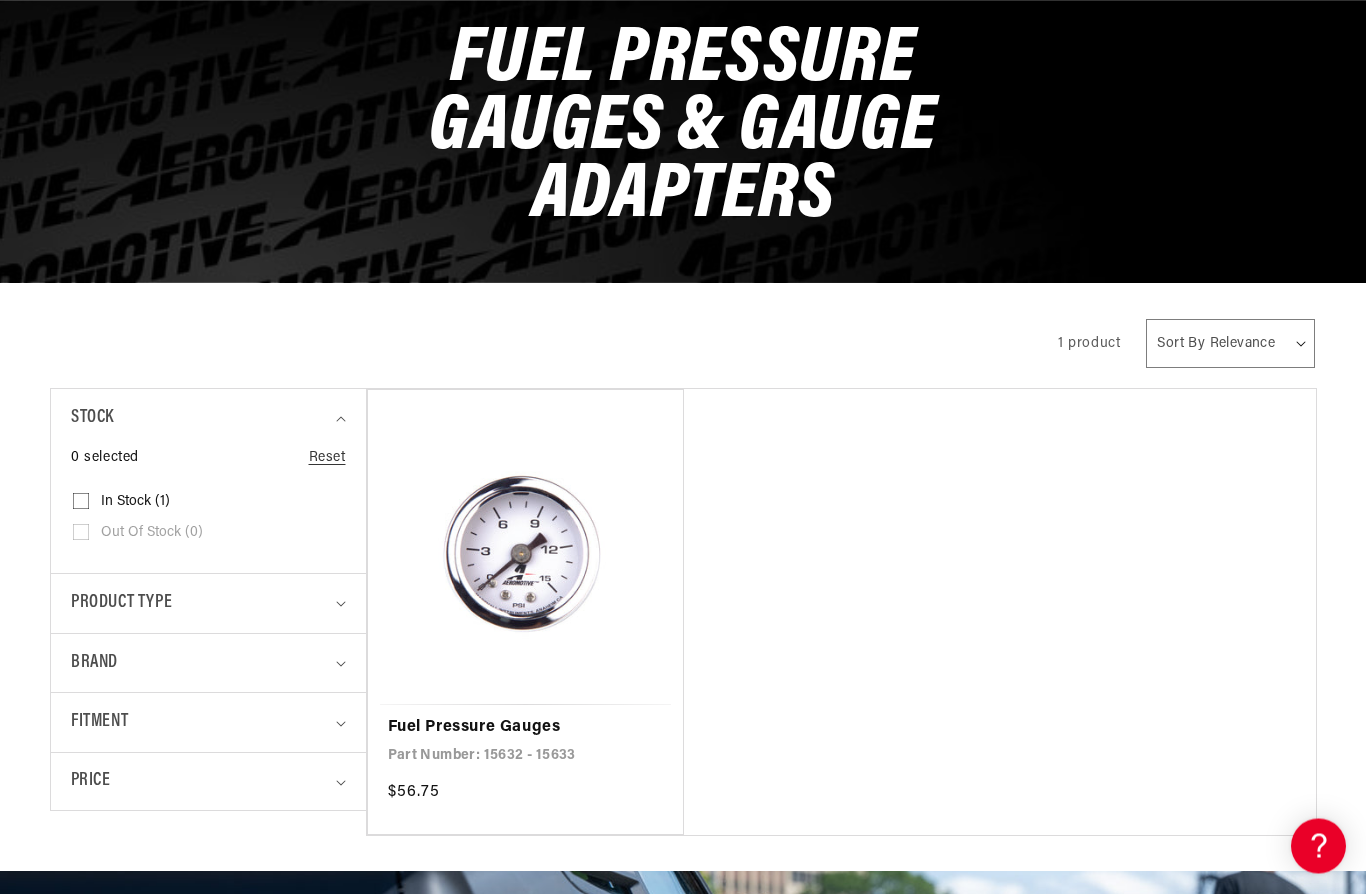 scroll, scrollTop: 237, scrollLeft: 0, axis: vertical 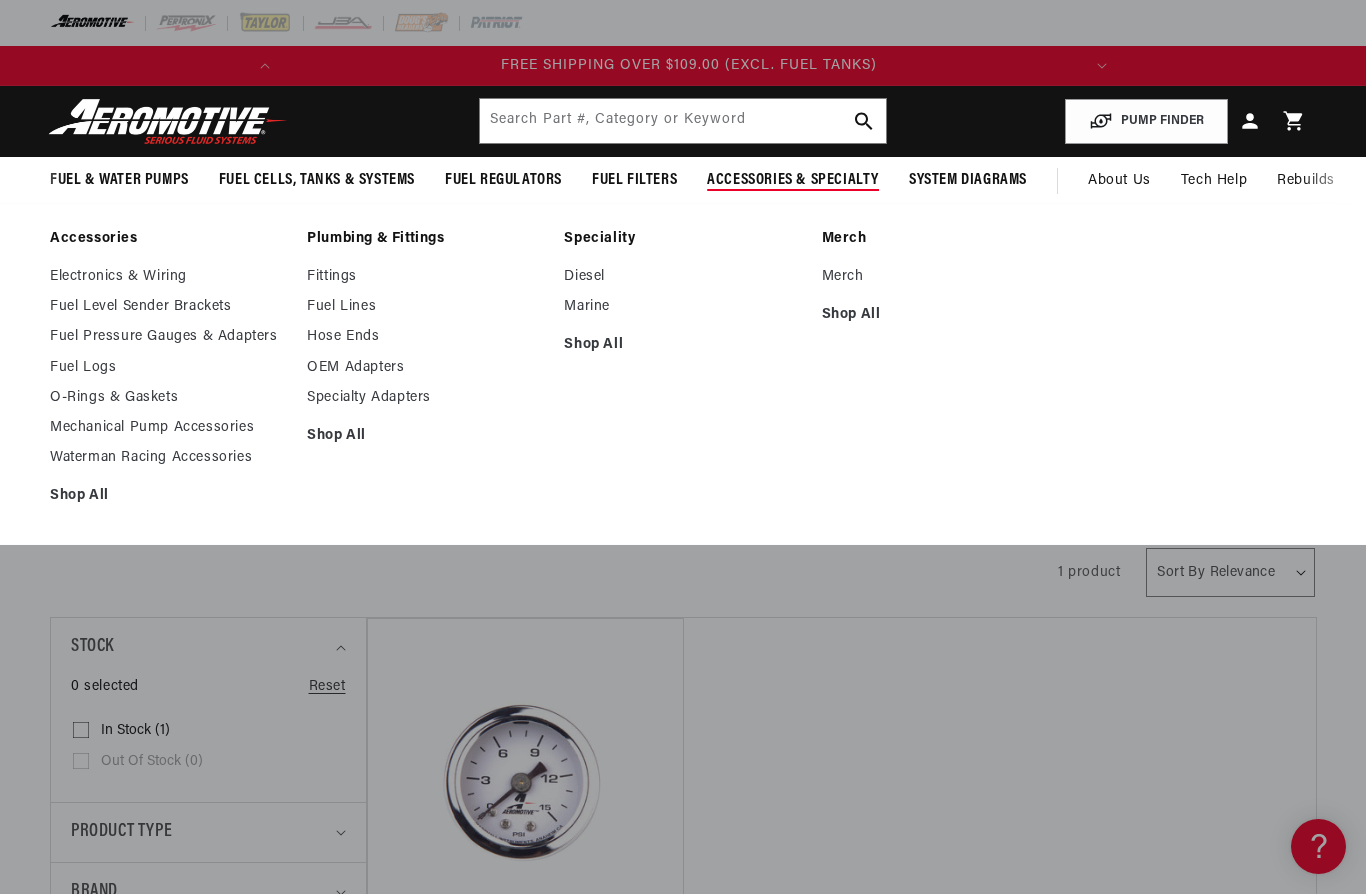 click on "Mechanical Pump Accessories" at bounding box center (168, 428) 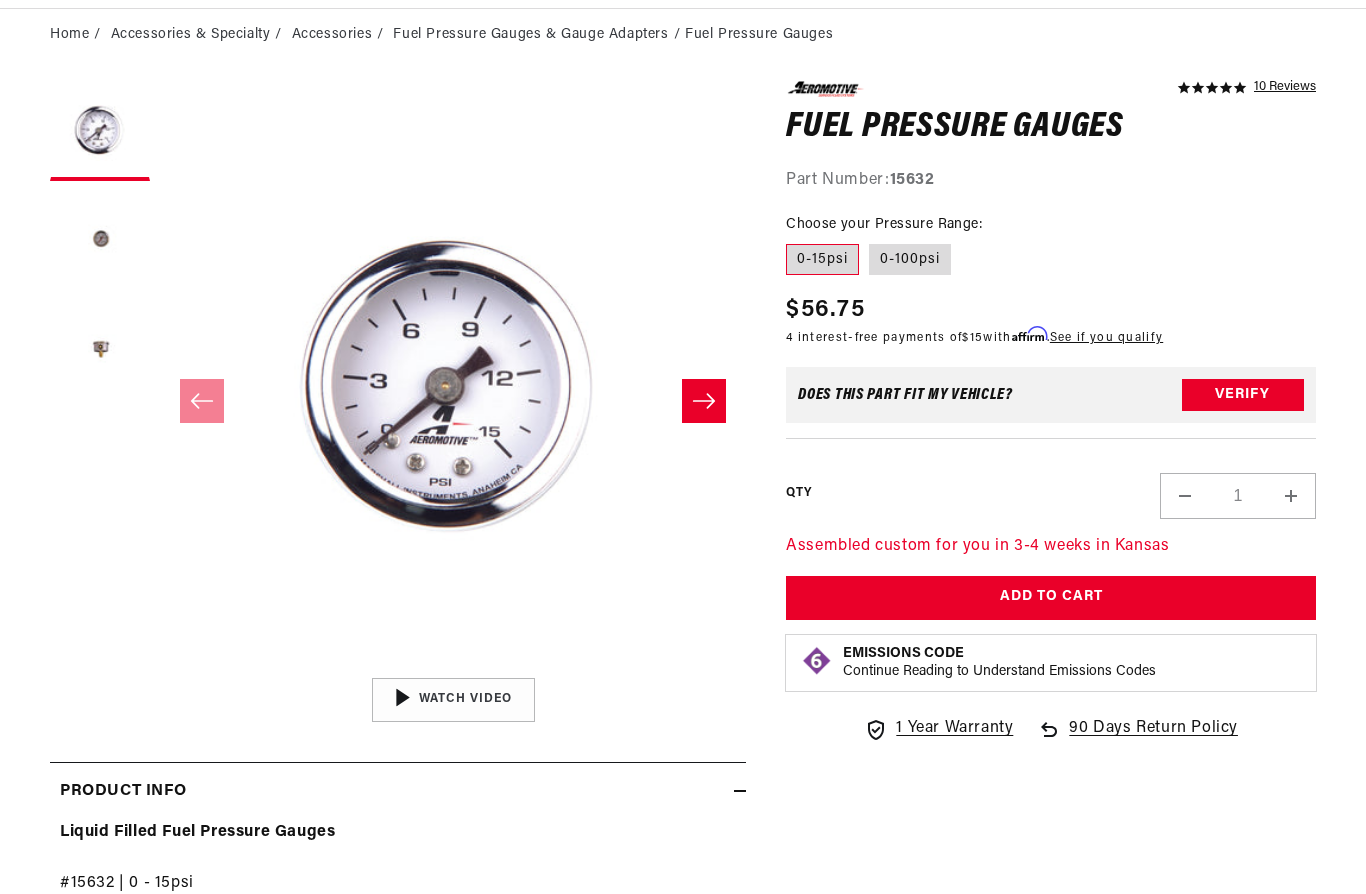scroll, scrollTop: 203, scrollLeft: 0, axis: vertical 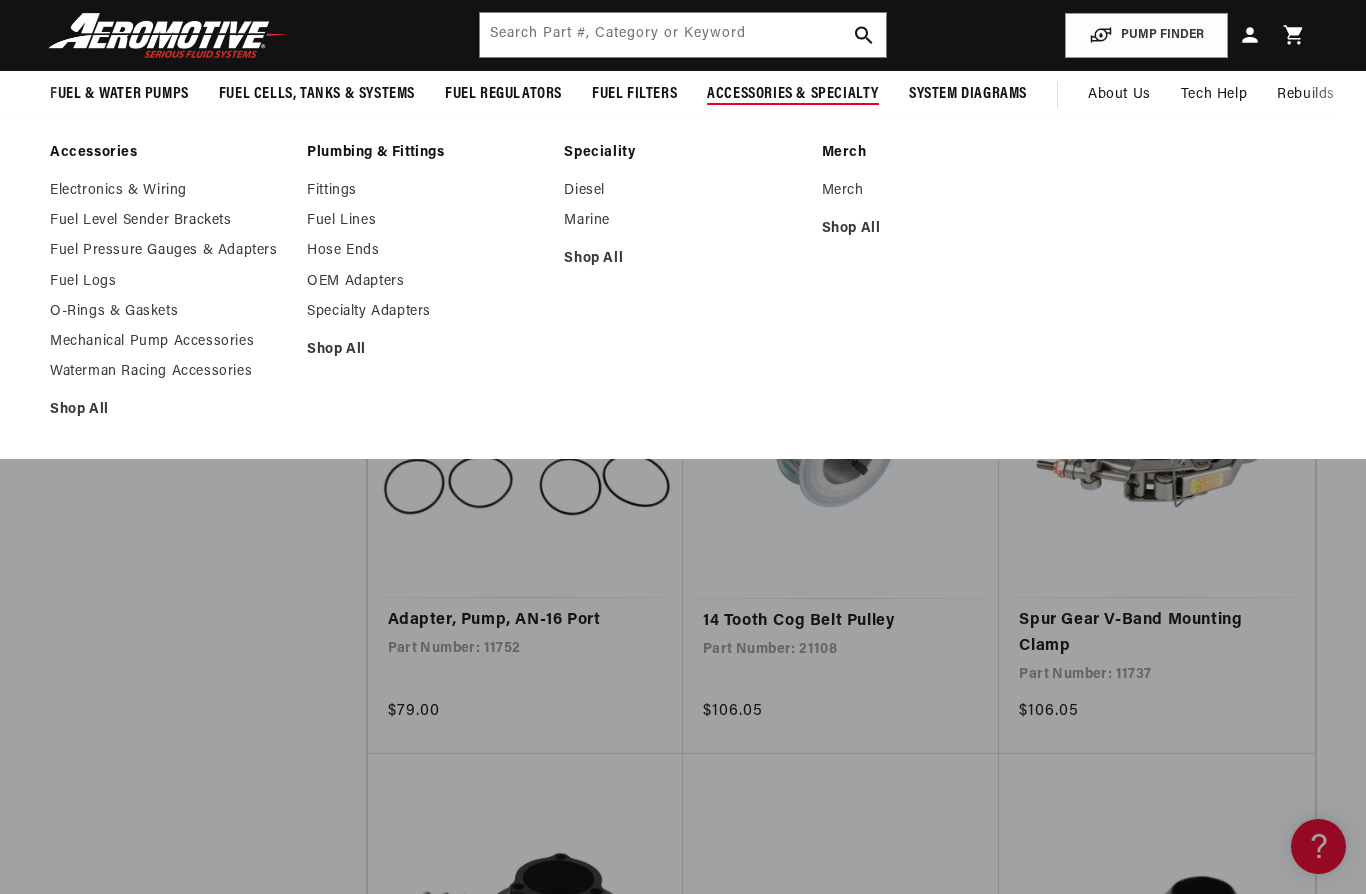 click on "Shop All" at bounding box center (425, 350) 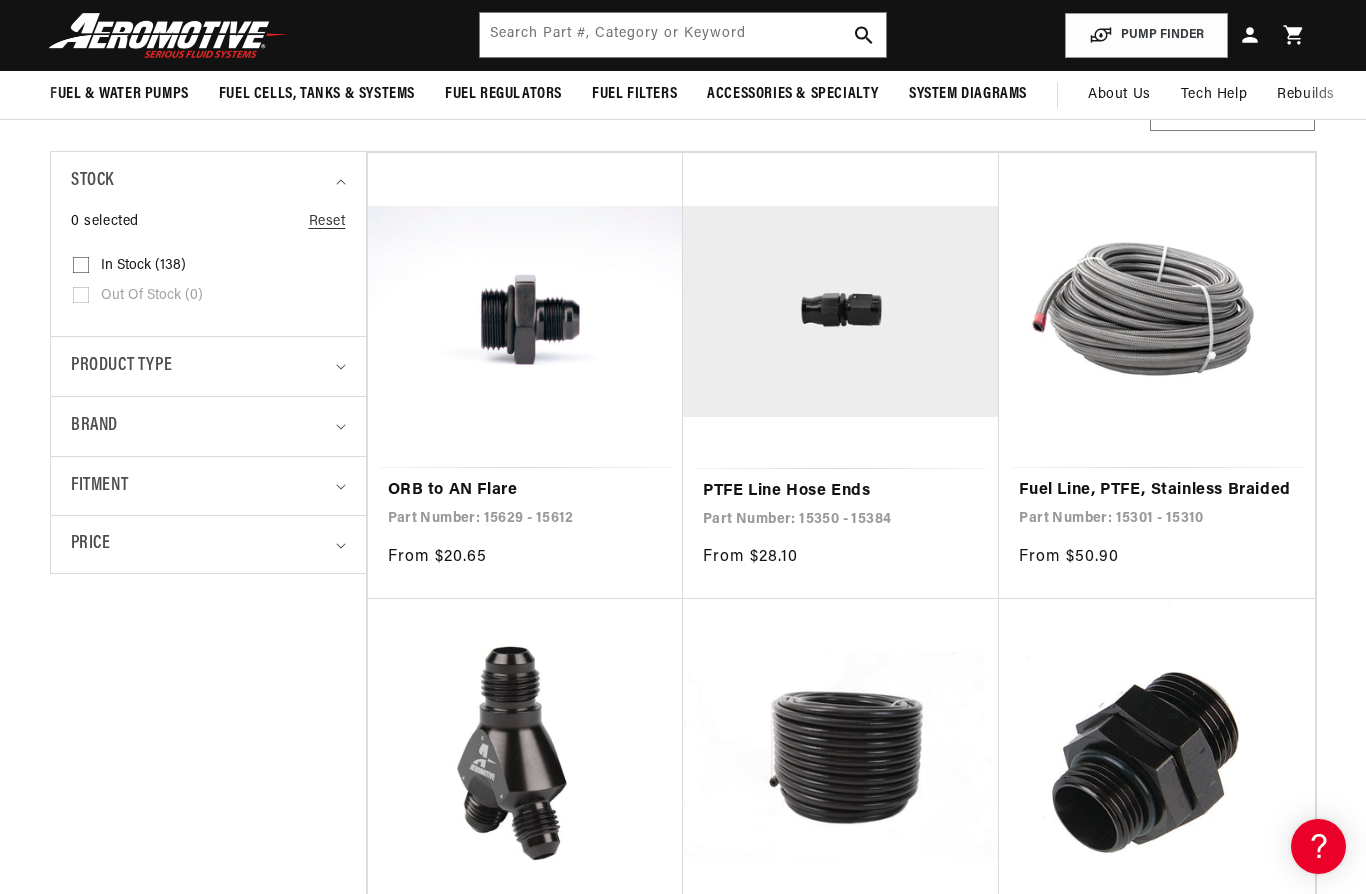 scroll, scrollTop: 0, scrollLeft: 0, axis: both 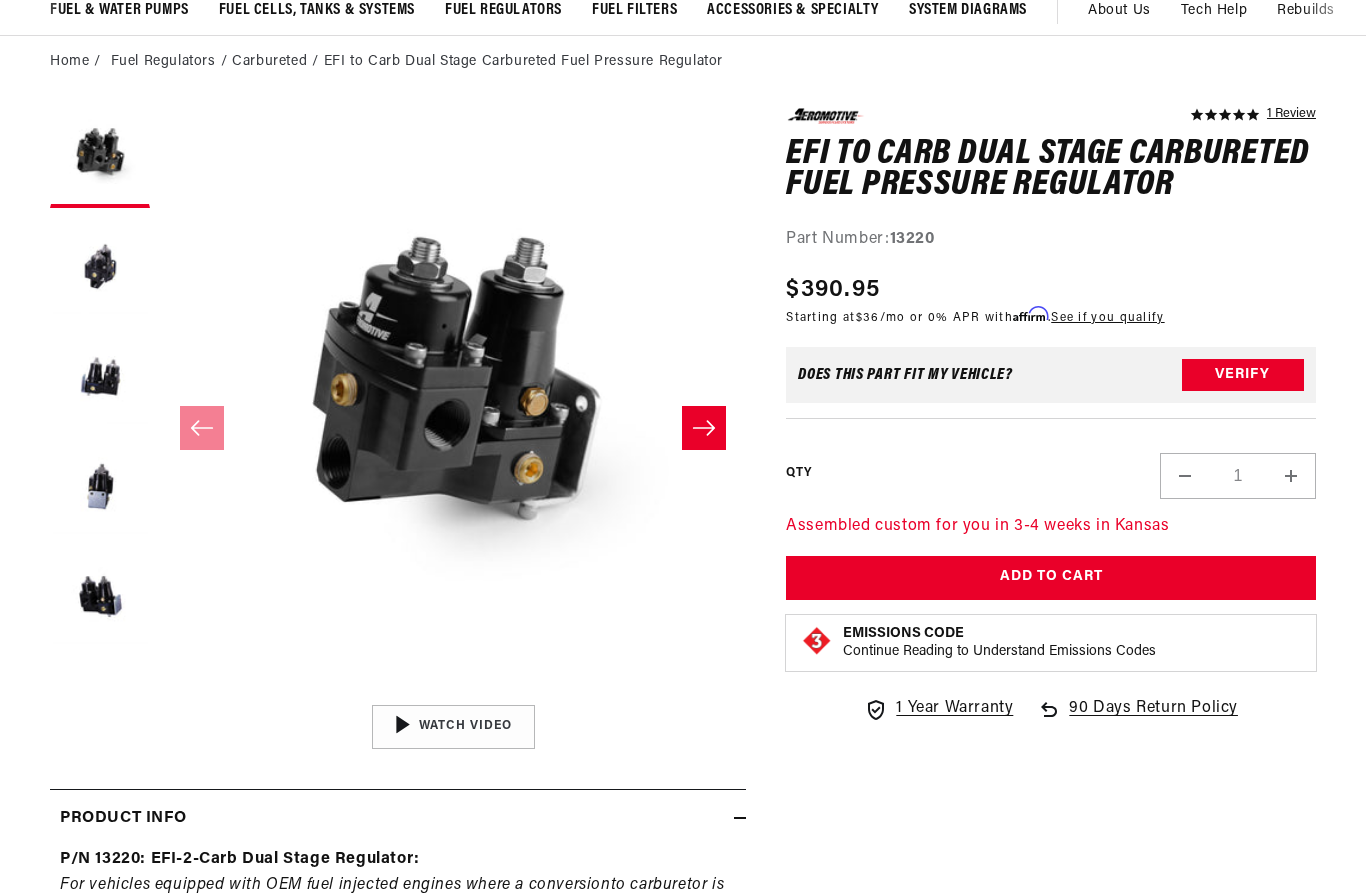 click at bounding box center [100, 268] 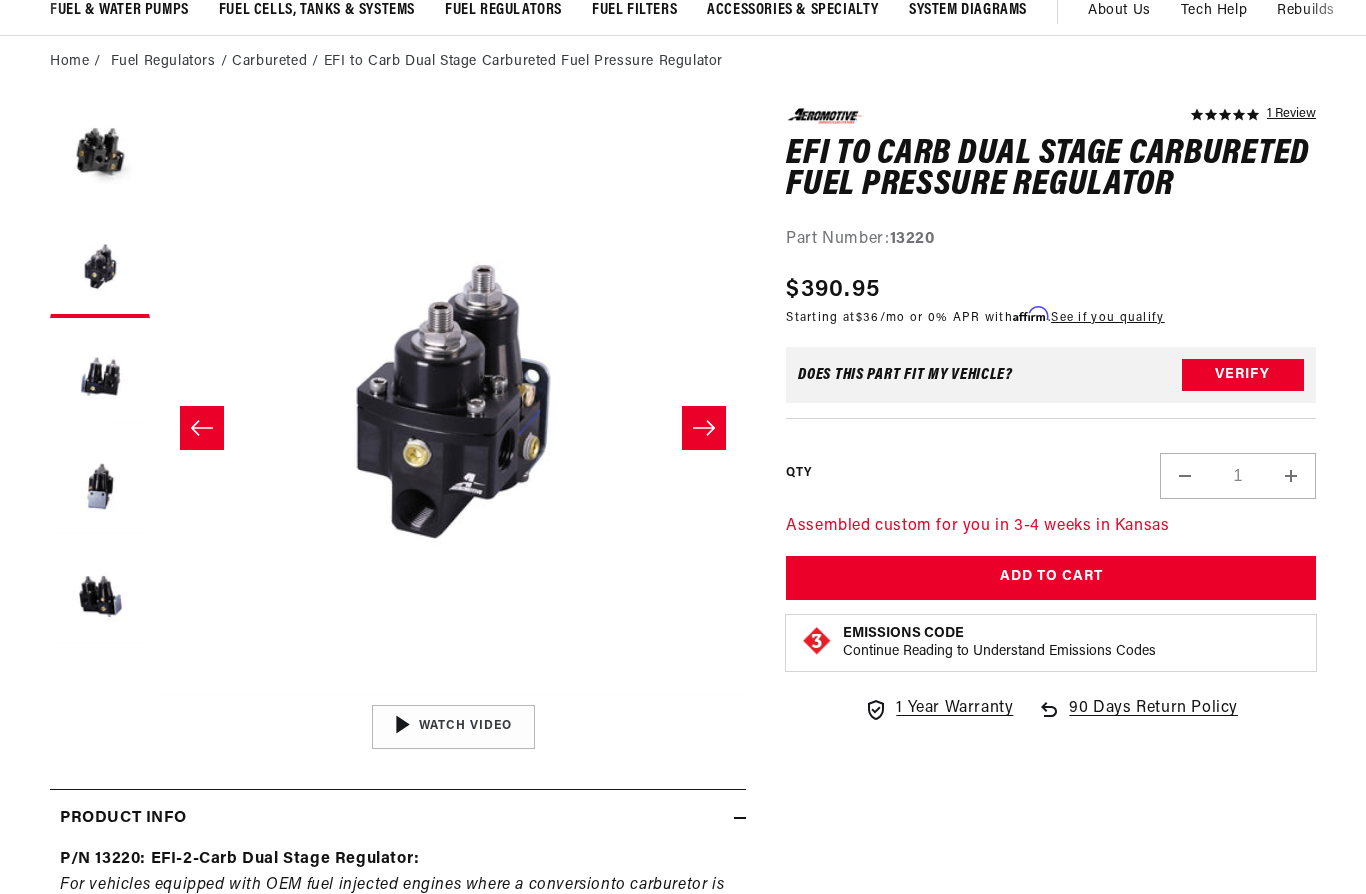 click at bounding box center (100, 378) 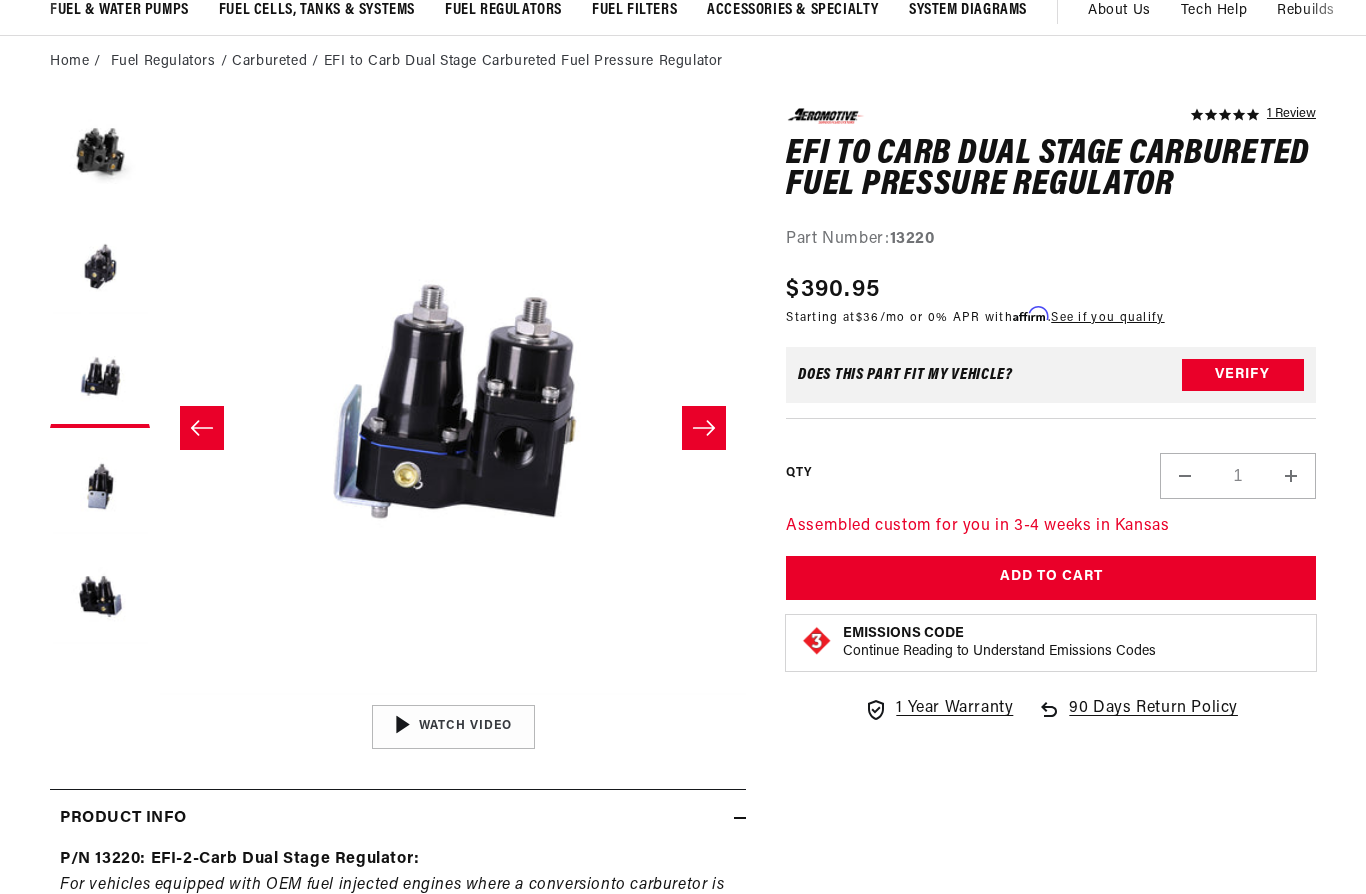 scroll, scrollTop: 0, scrollLeft: 1173, axis: horizontal 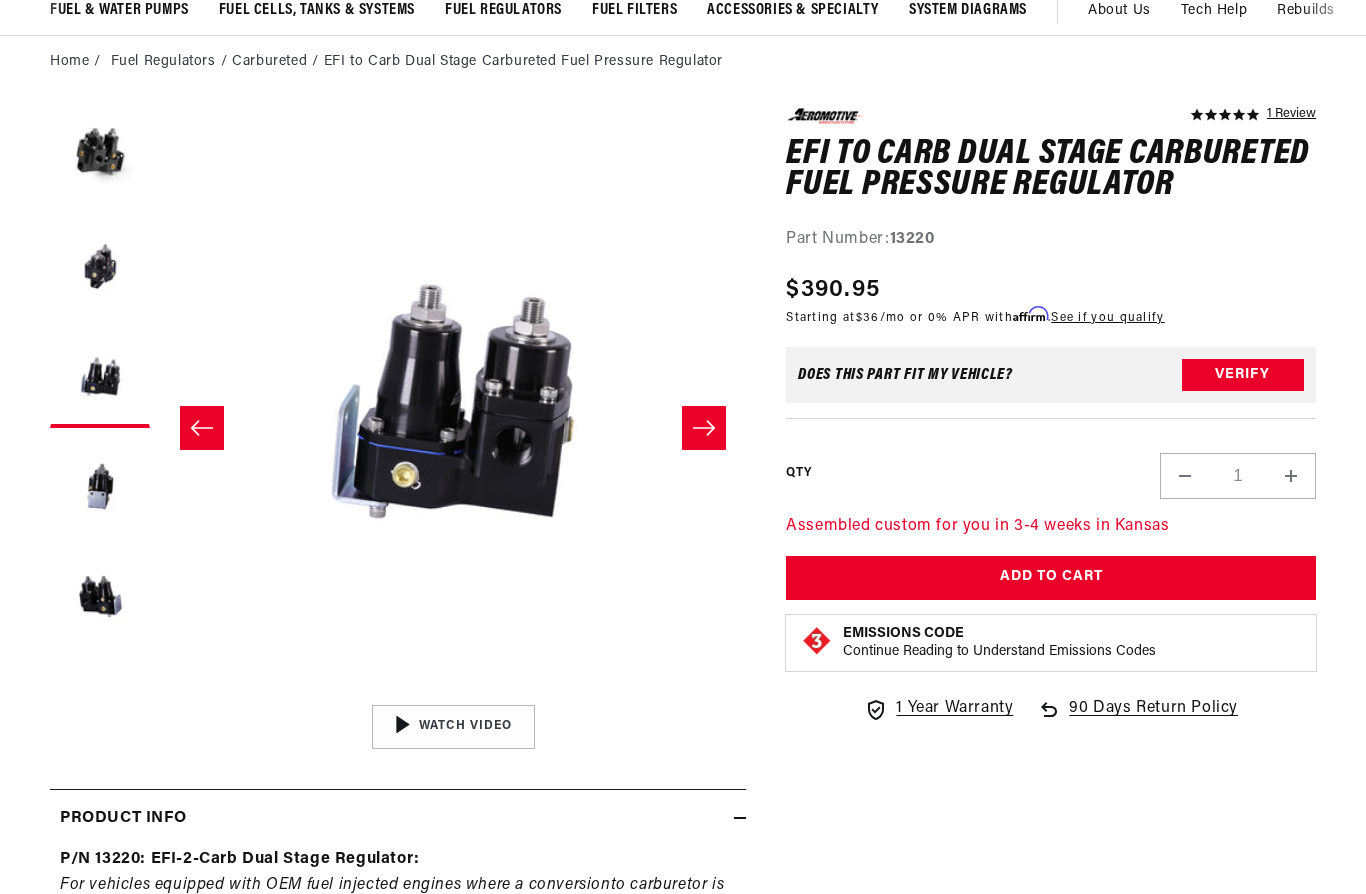 click at bounding box center [100, 488] 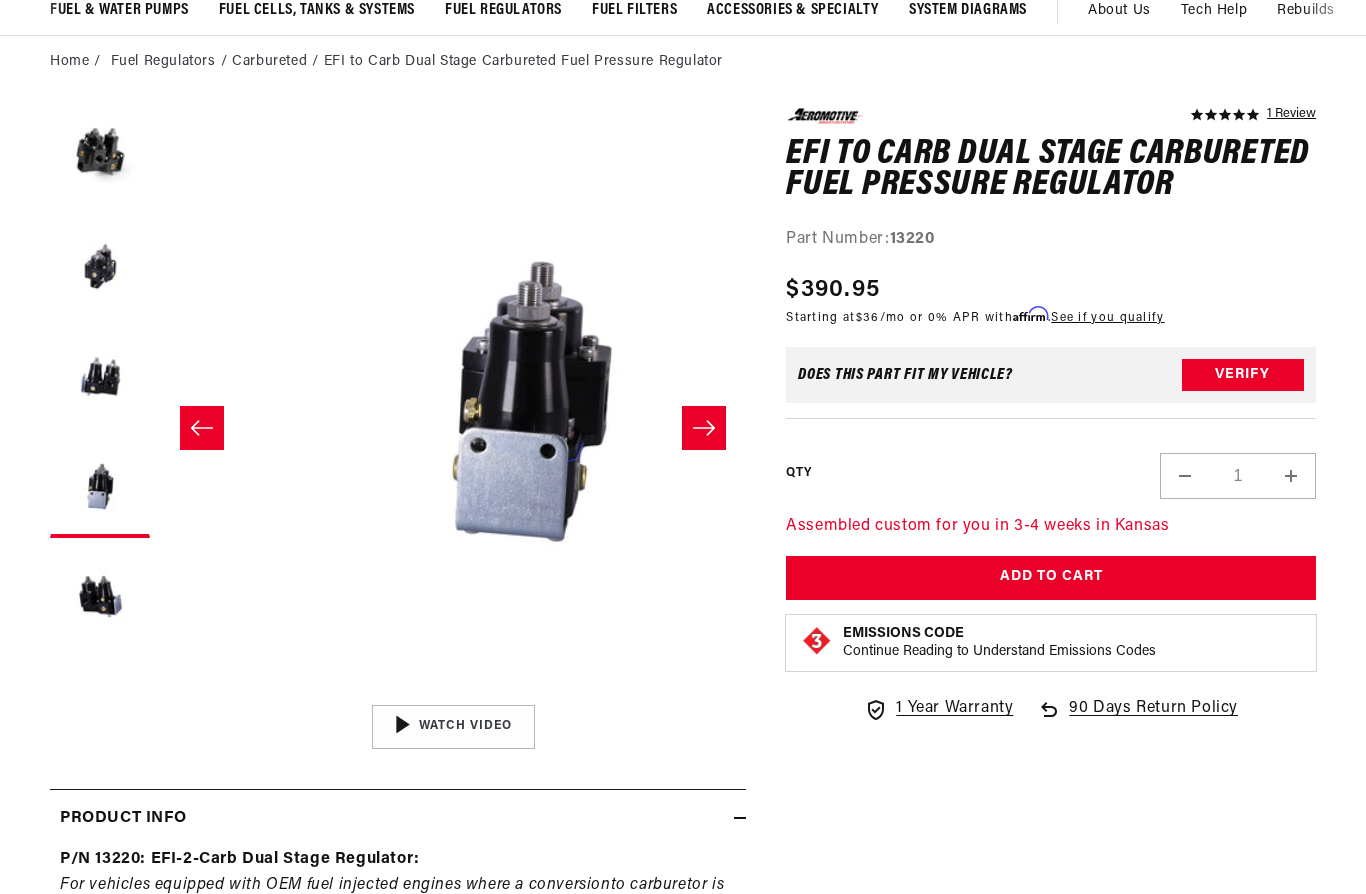 scroll, scrollTop: 0, scrollLeft: 1759, axis: horizontal 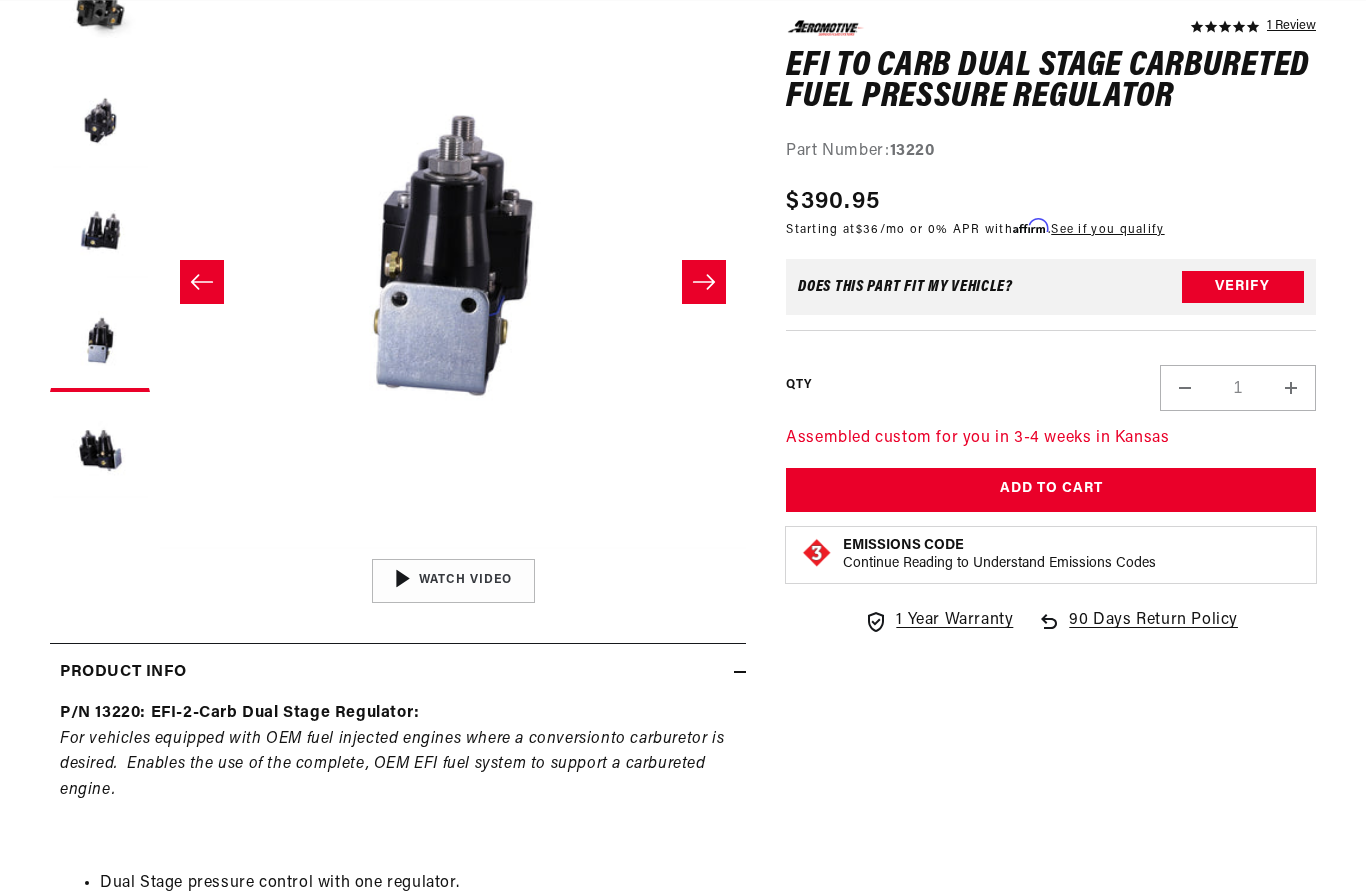 click at bounding box center [100, 452] 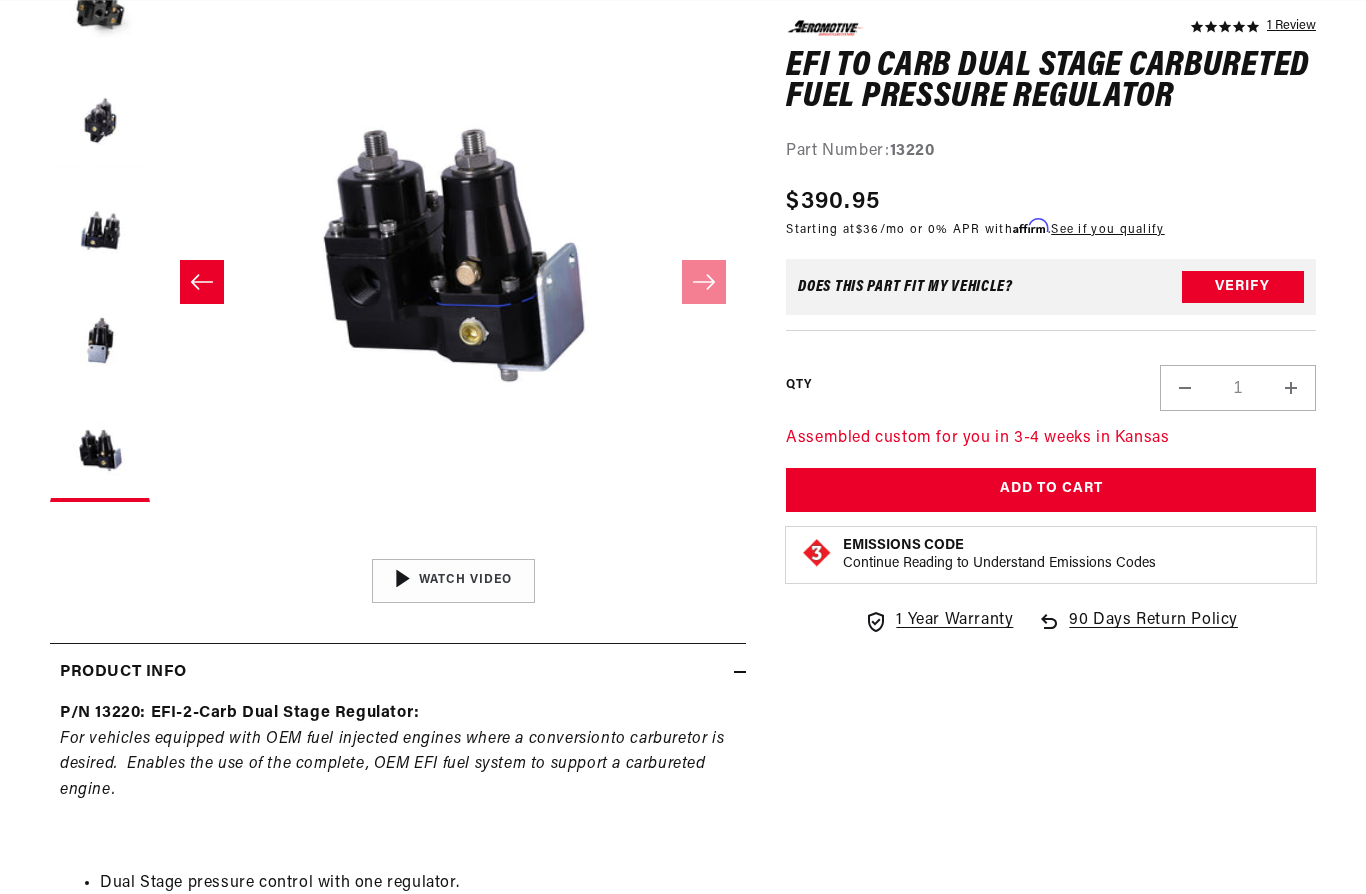 scroll, scrollTop: 0, scrollLeft: 2345, axis: horizontal 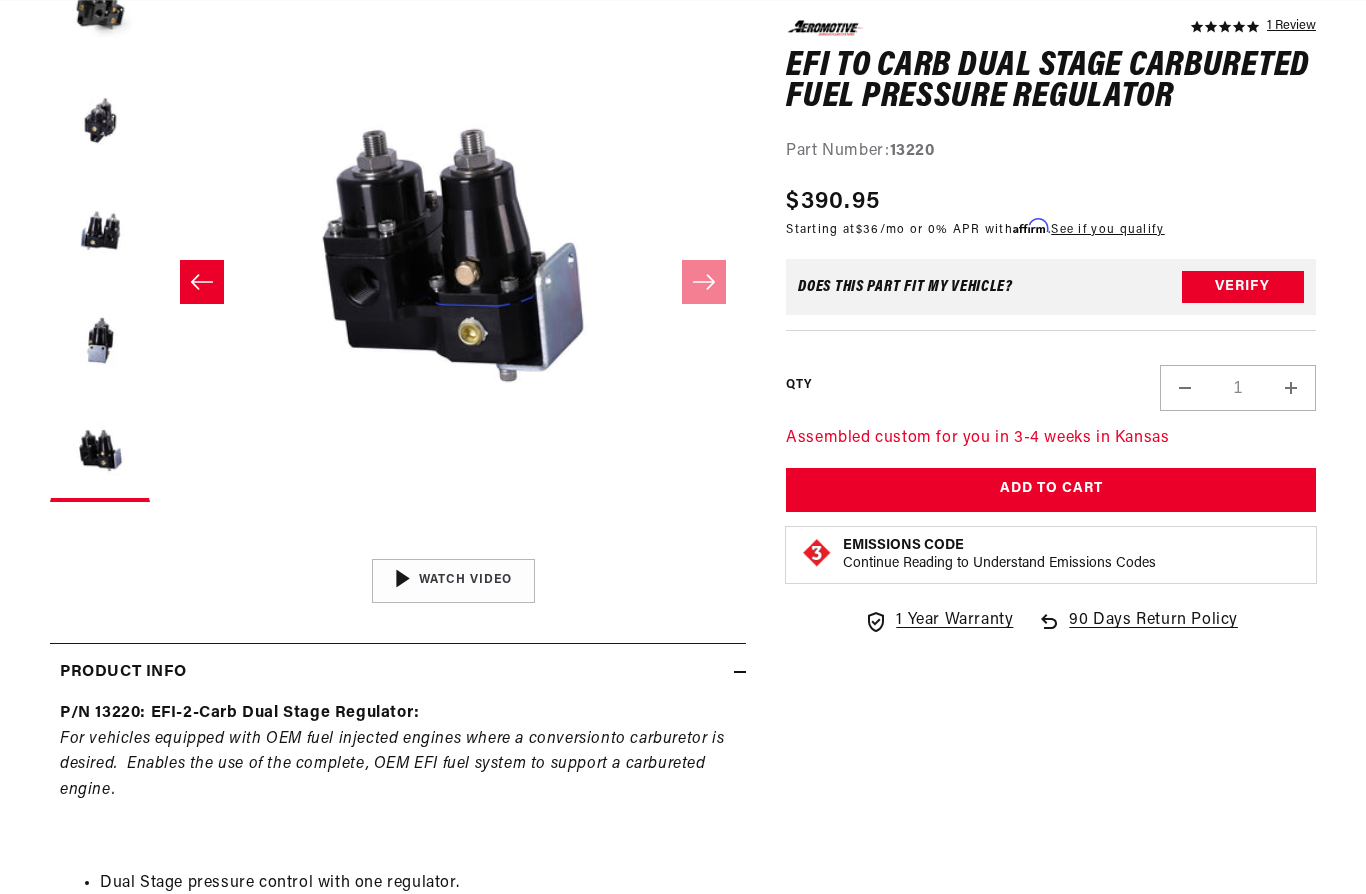 click at bounding box center [100, 342] 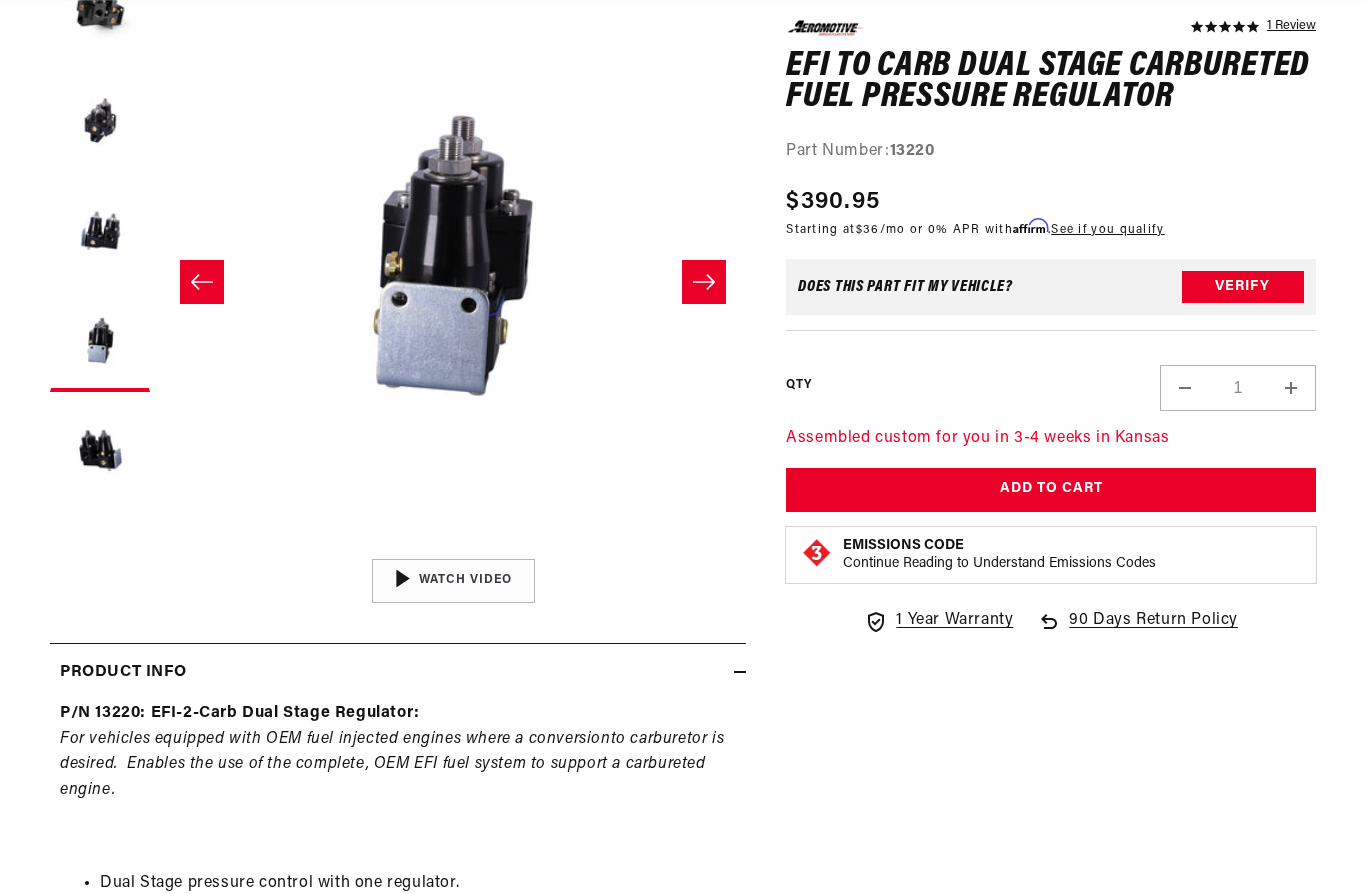 click at bounding box center (100, 452) 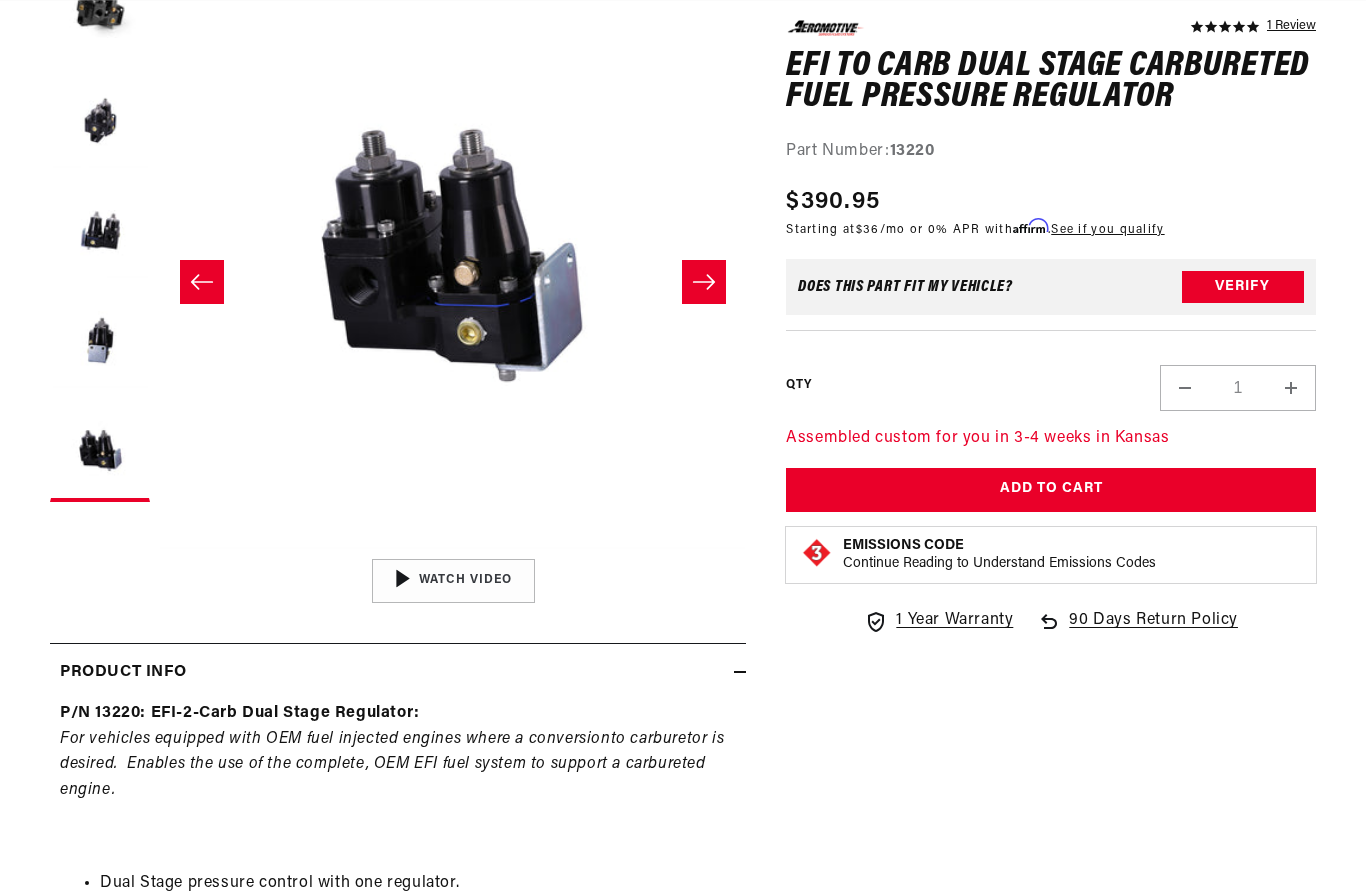 scroll, scrollTop: -1, scrollLeft: 2356, axis: both 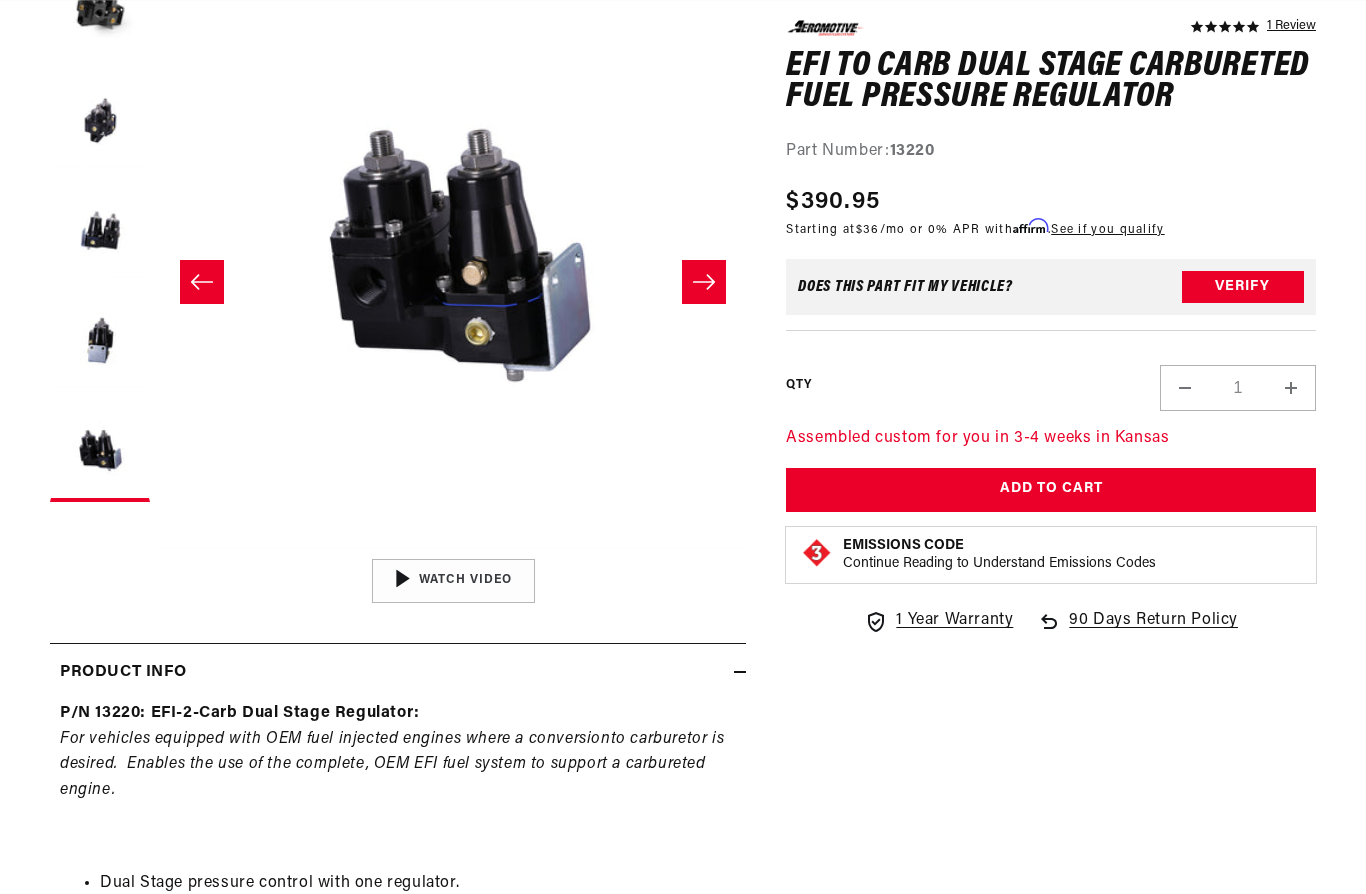 click 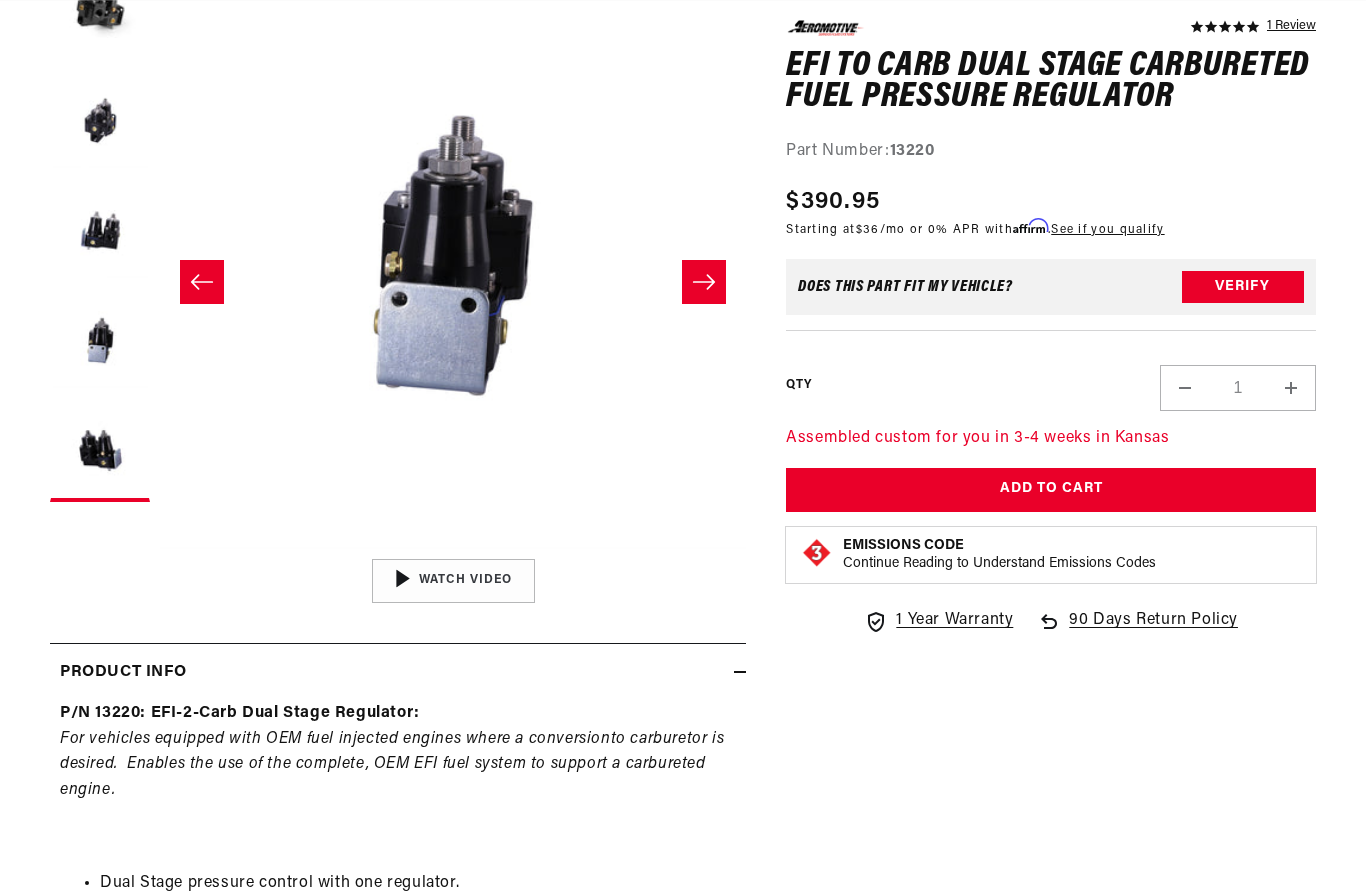 click 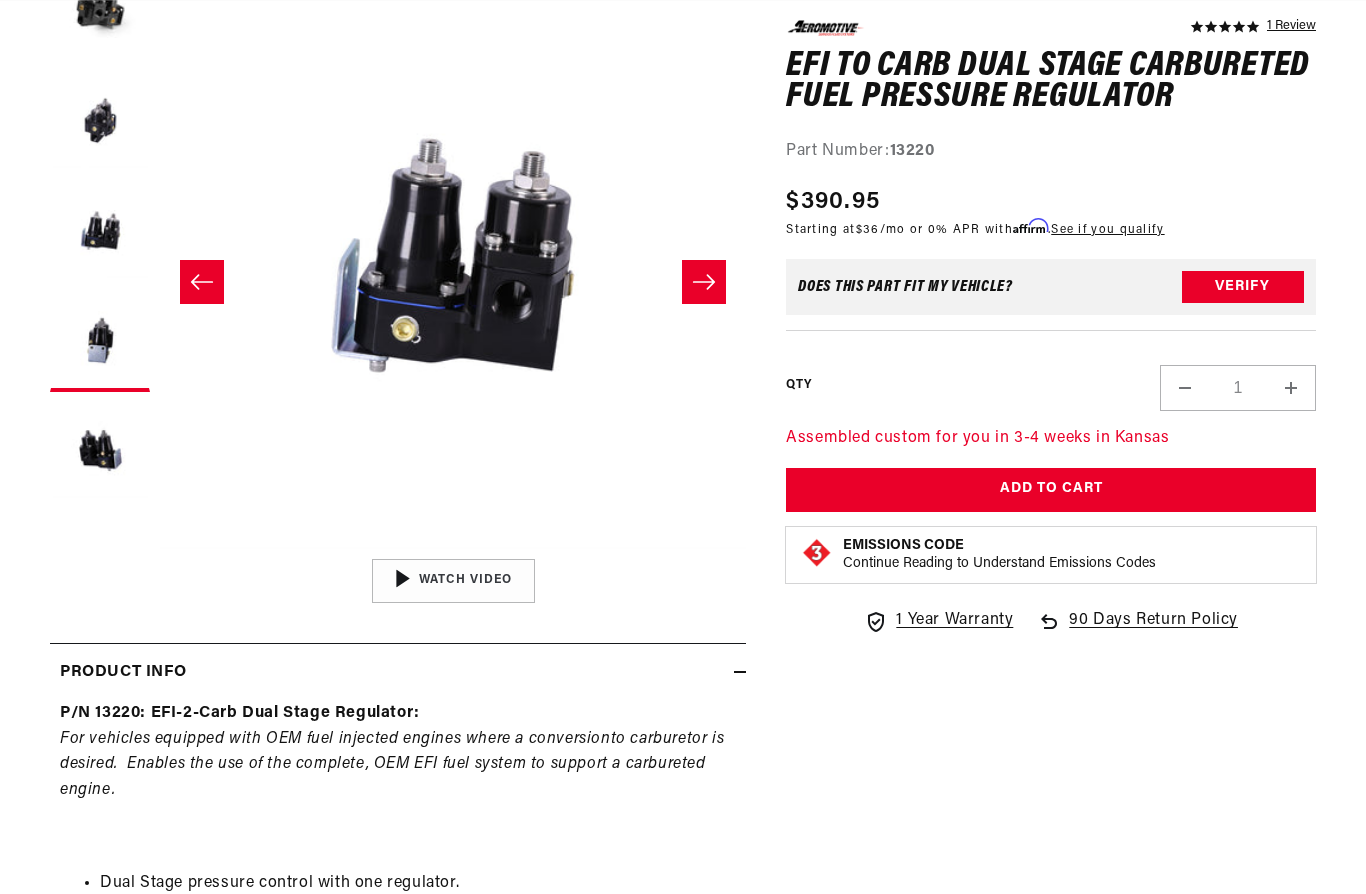 click 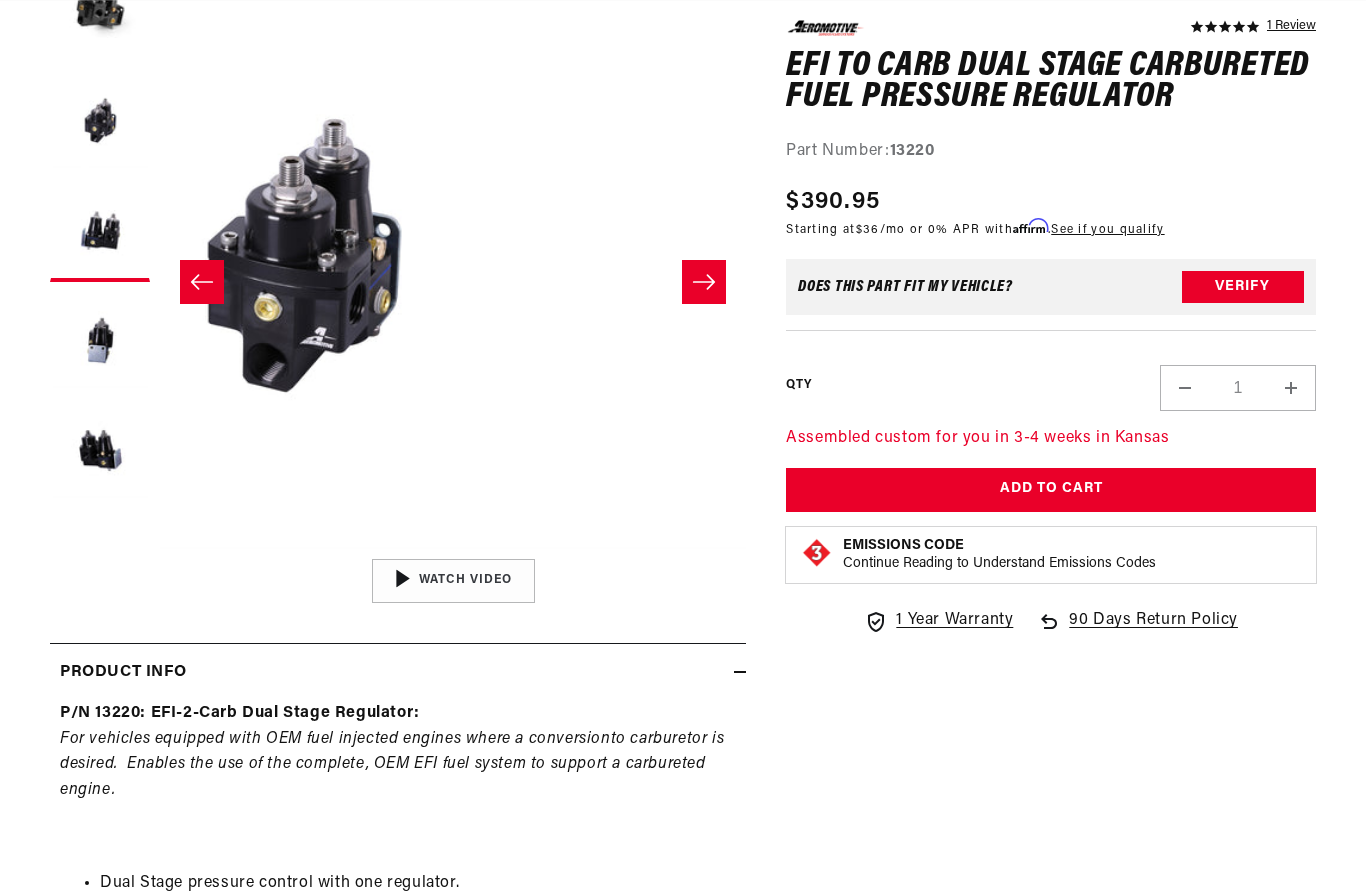scroll, scrollTop: 0, scrollLeft: 591, axis: horizontal 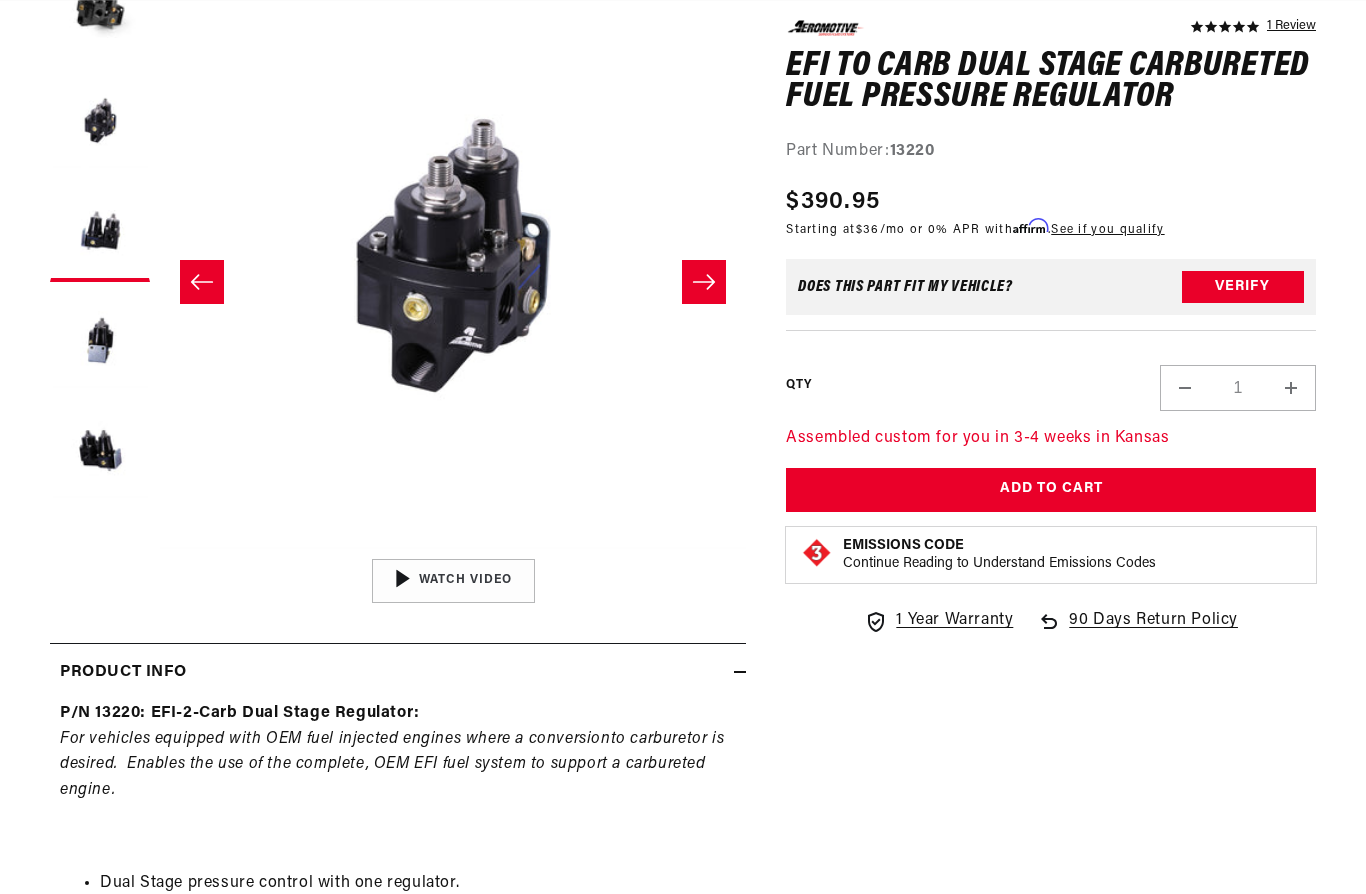 click 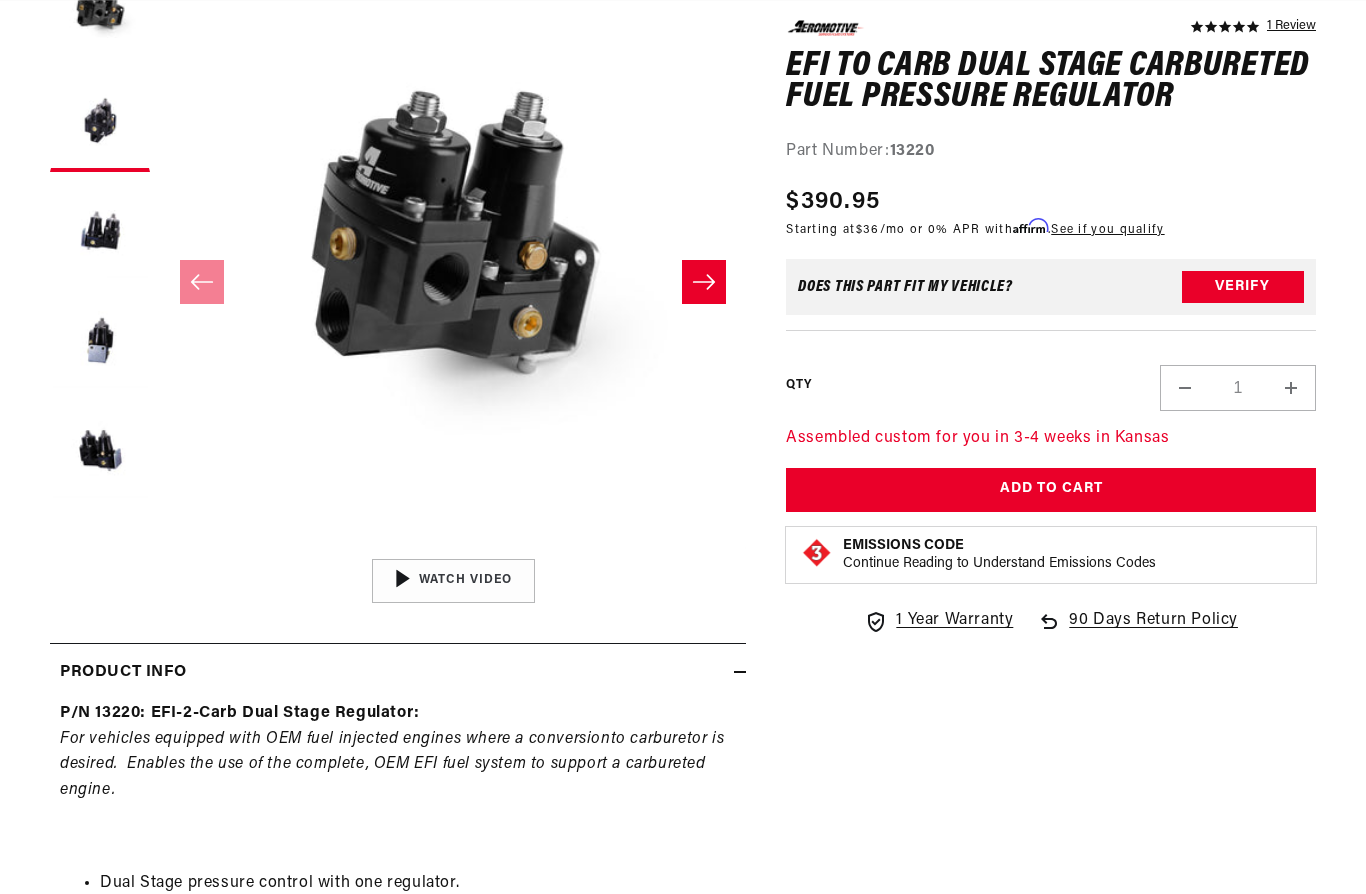 scroll, scrollTop: 0, scrollLeft: 0, axis: both 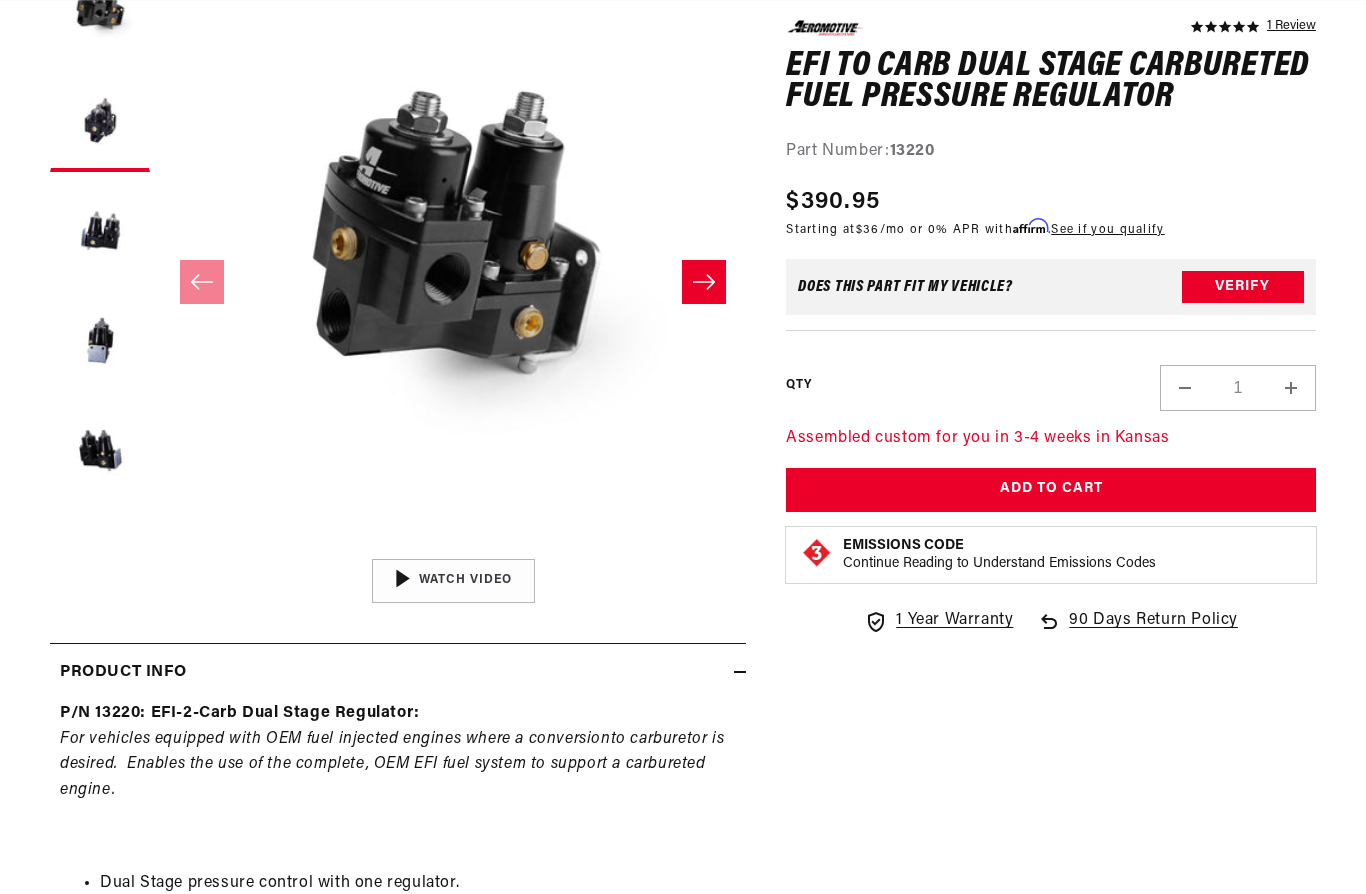 click on "Open media 1 in modal" at bounding box center [160, 549] 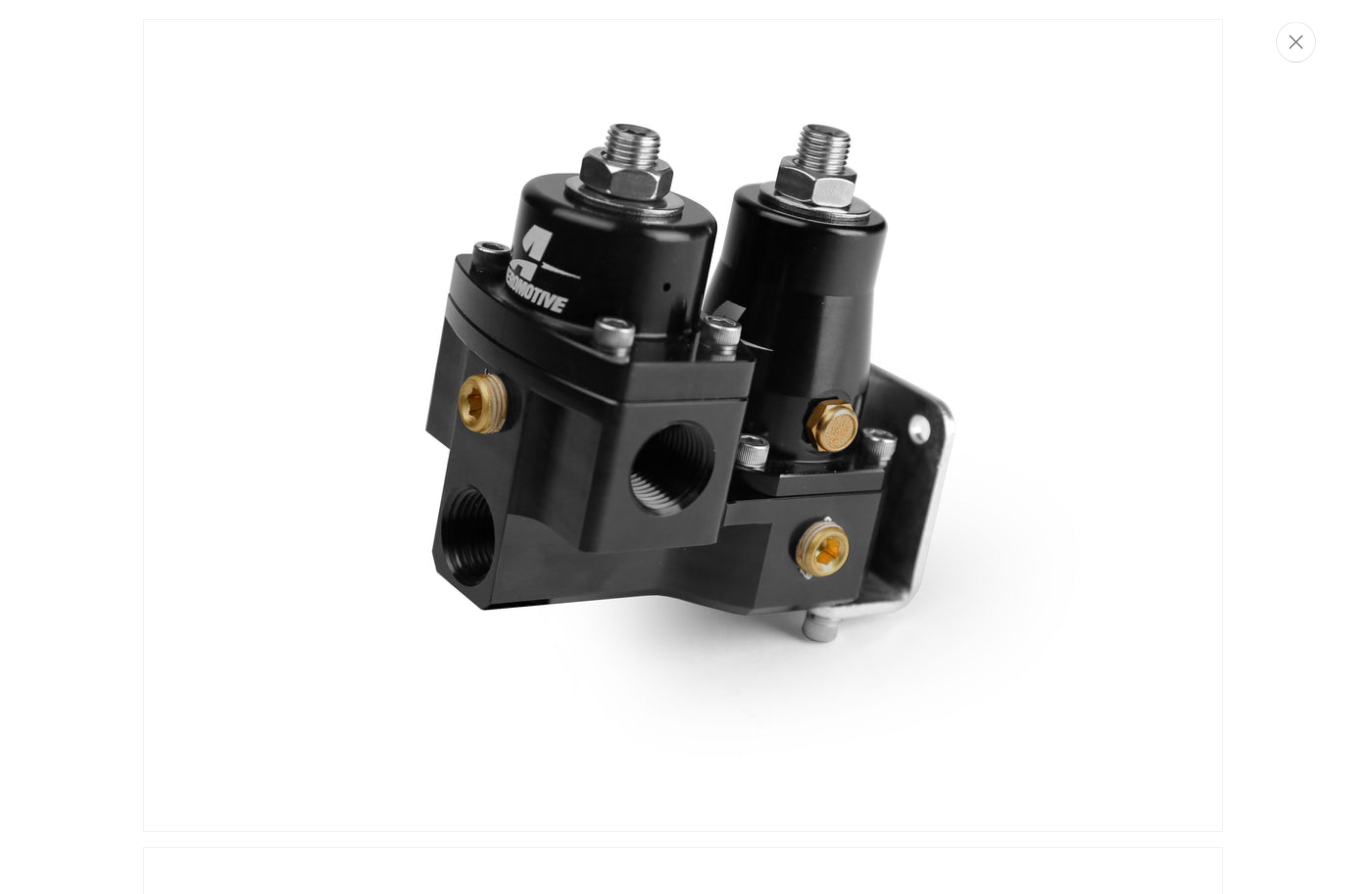 scroll, scrollTop: 244, scrollLeft: 0, axis: vertical 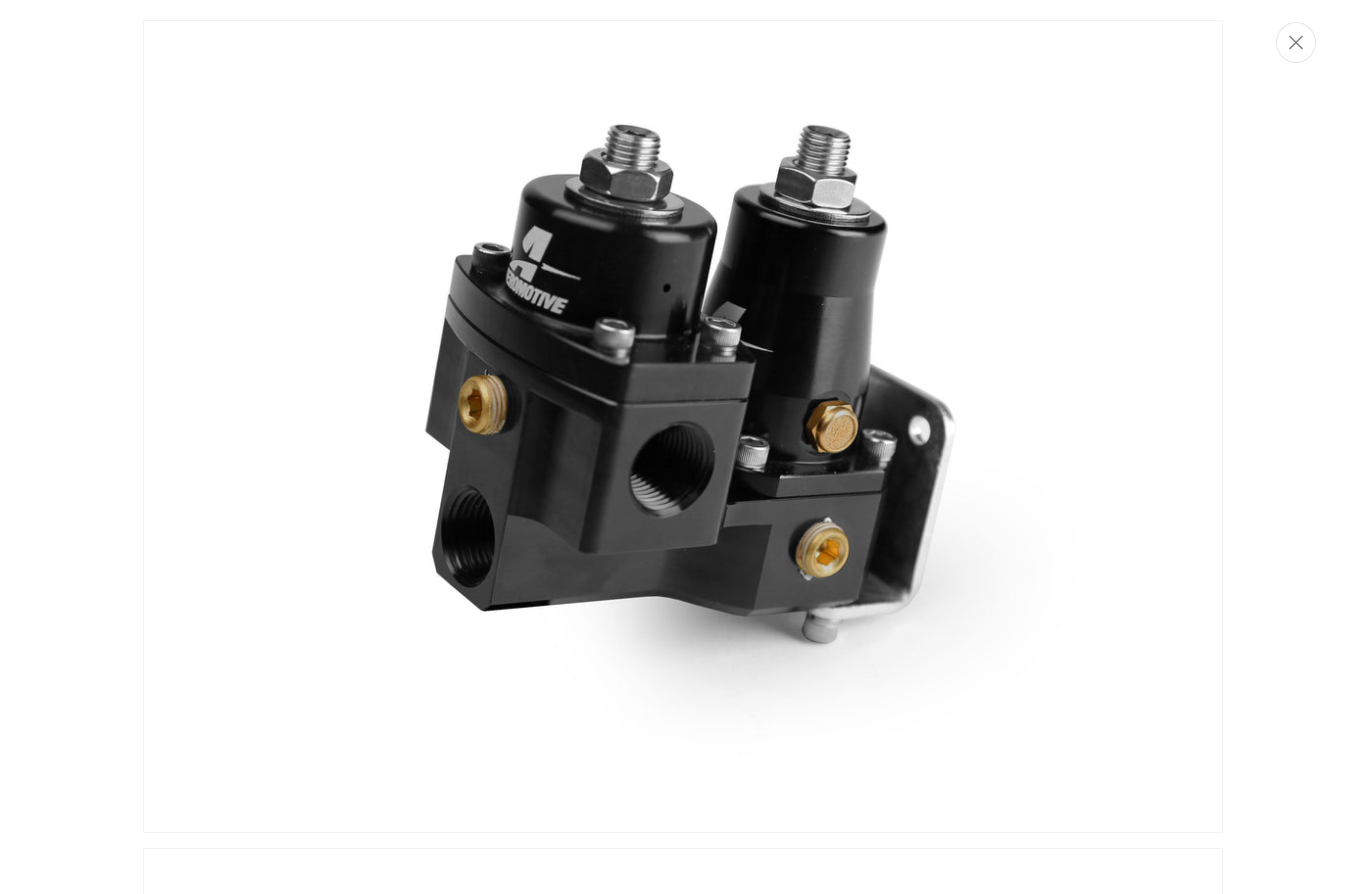 click at bounding box center (683, 447) 